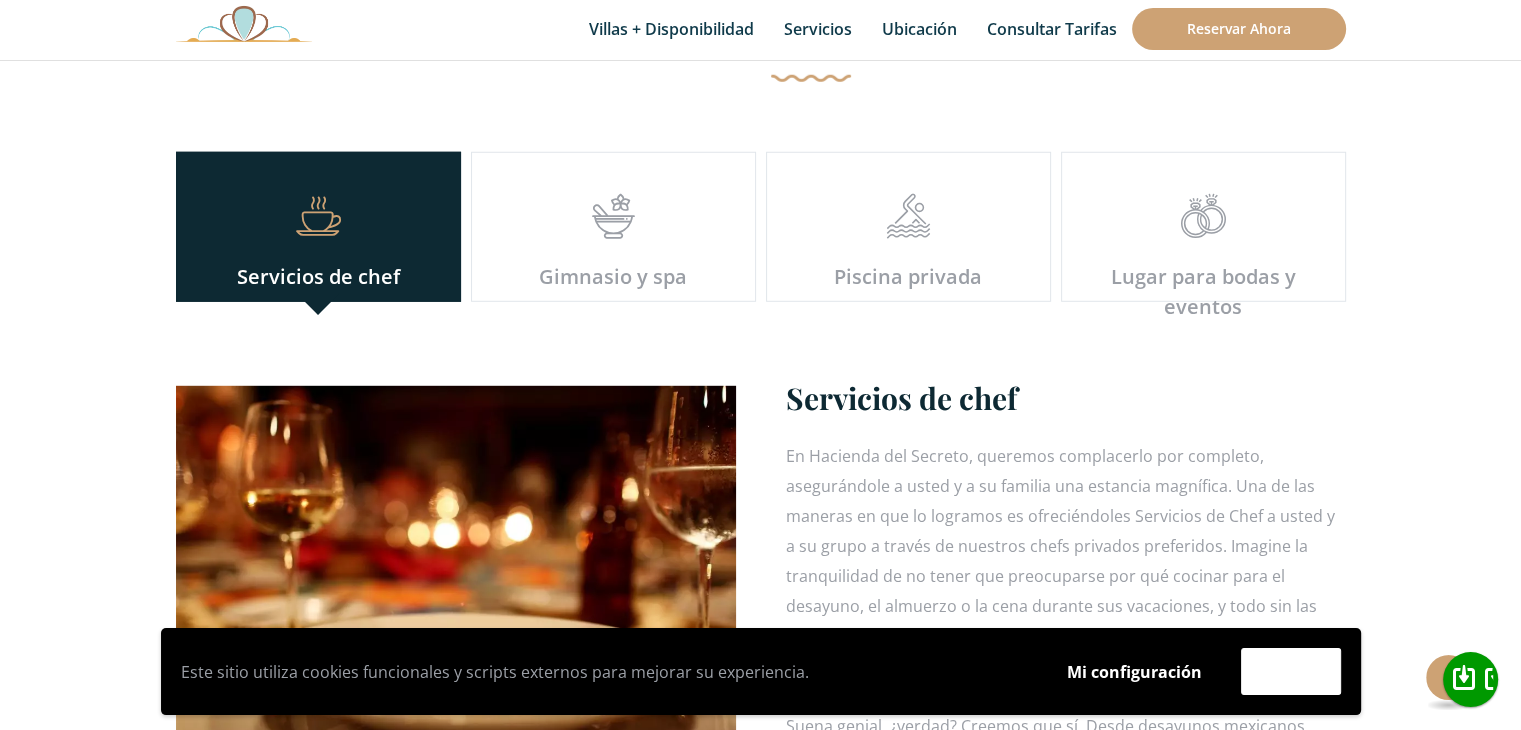 scroll, scrollTop: 5700, scrollLeft: 0, axis: vertical 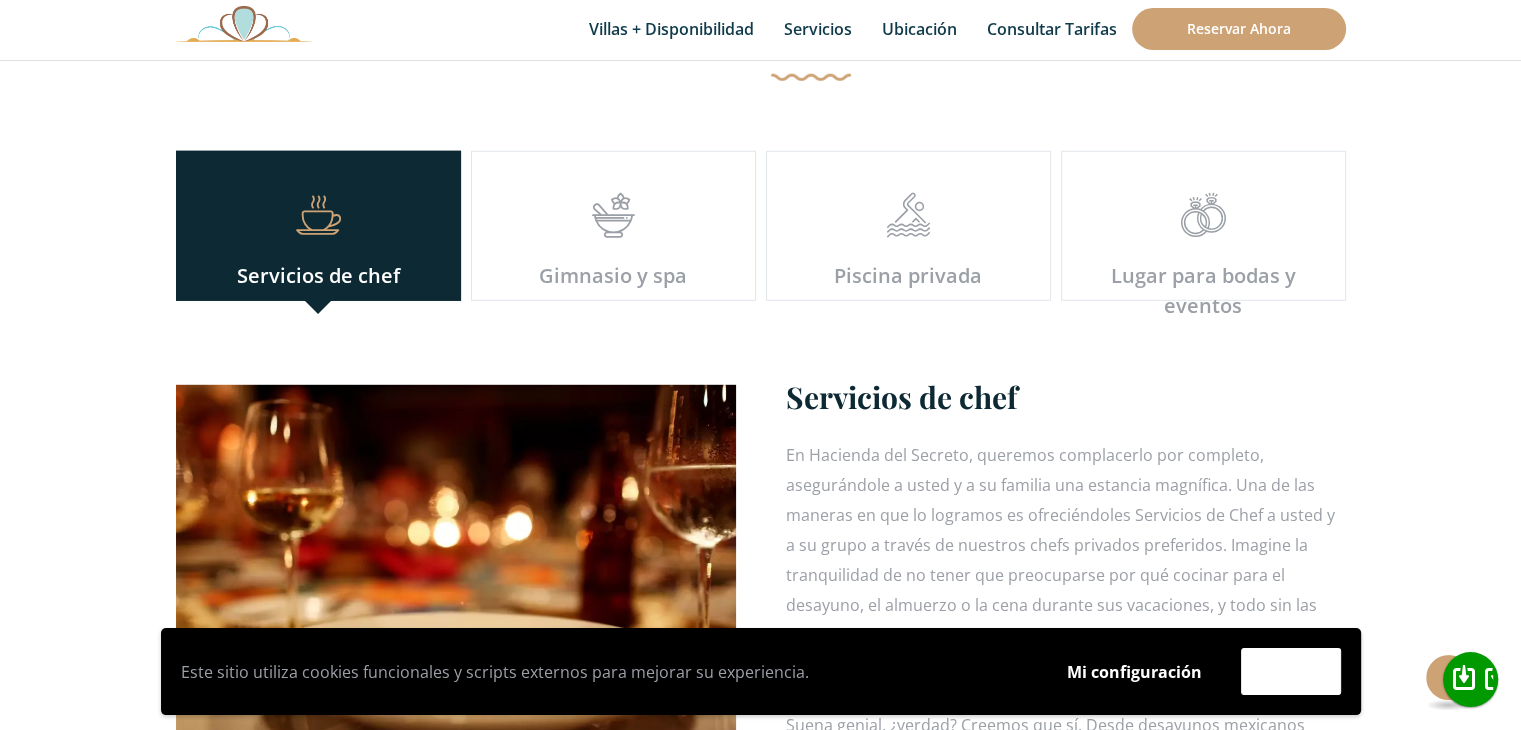 click on "Lugar para bodas y eventos" at bounding box center [318, 275] 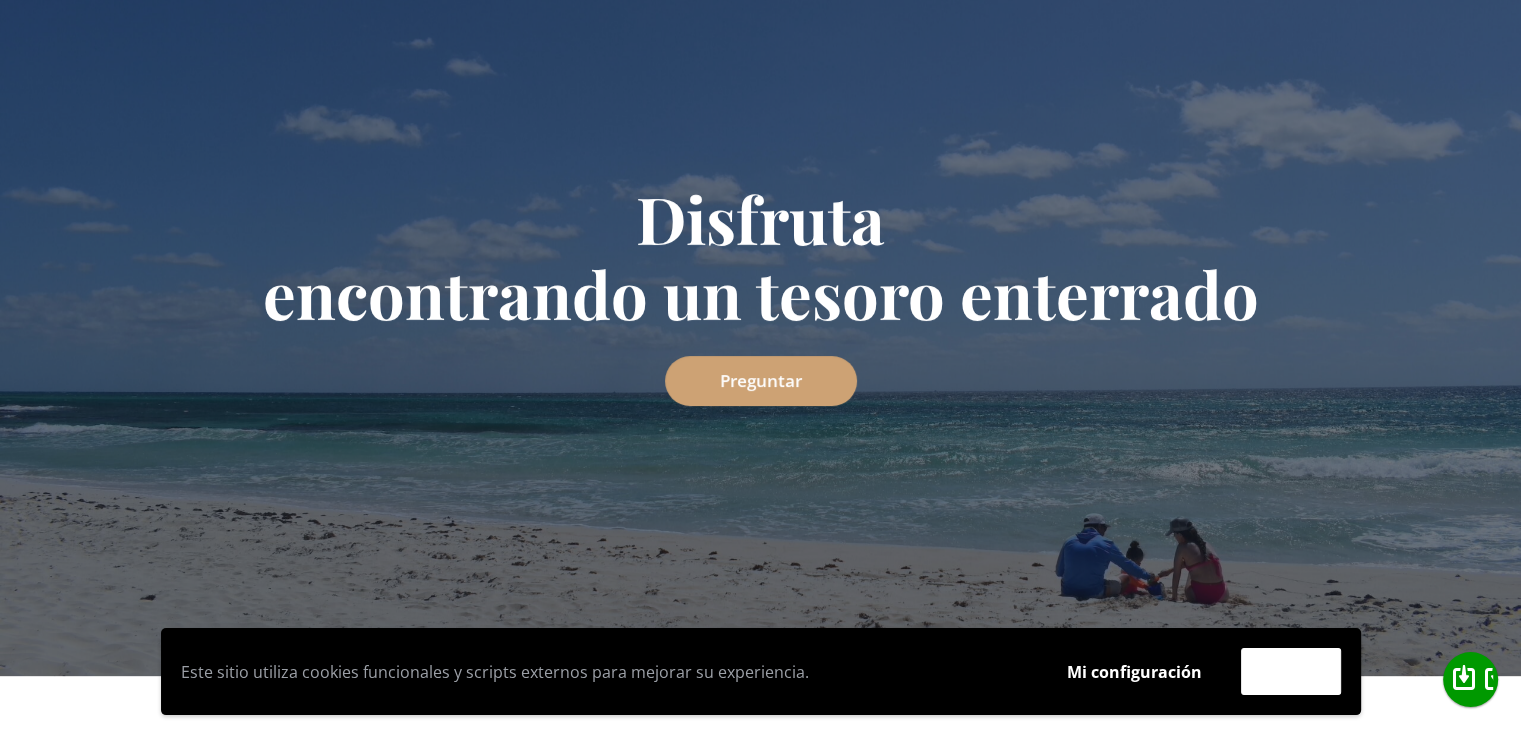 scroll, scrollTop: 0, scrollLeft: 0, axis: both 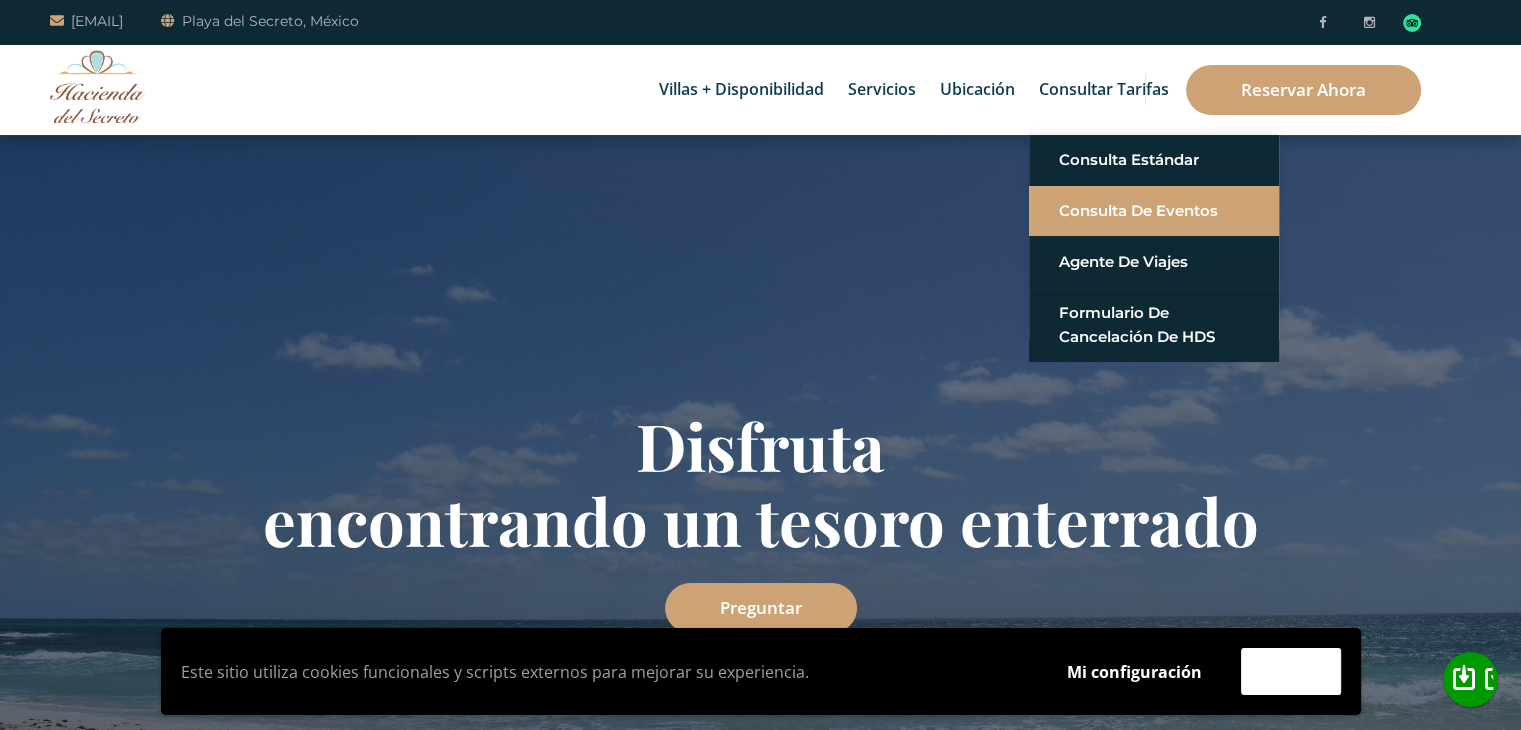 click on "Consulta de eventos" at bounding box center [1154, 211] 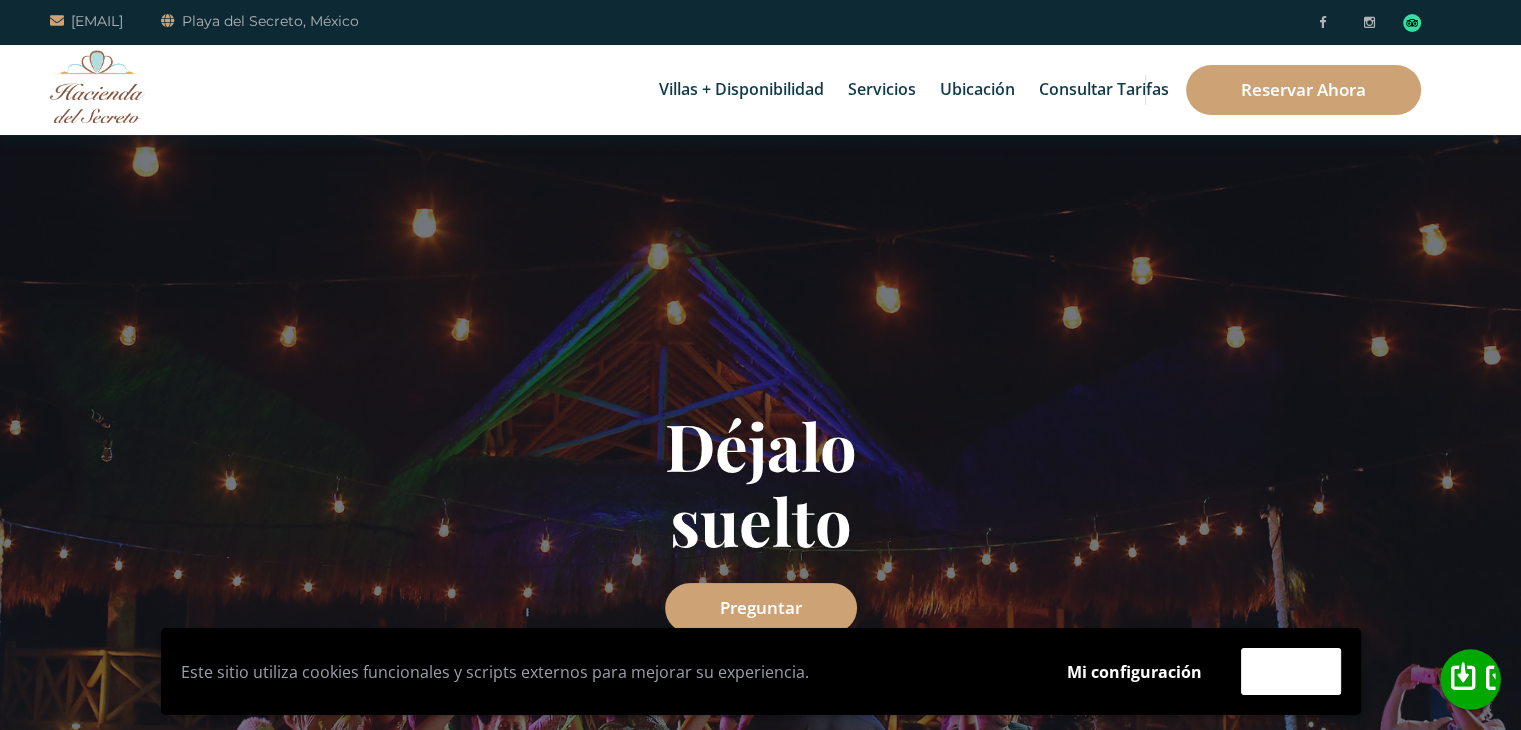 click on "llamar" at bounding box center (1534, 678) 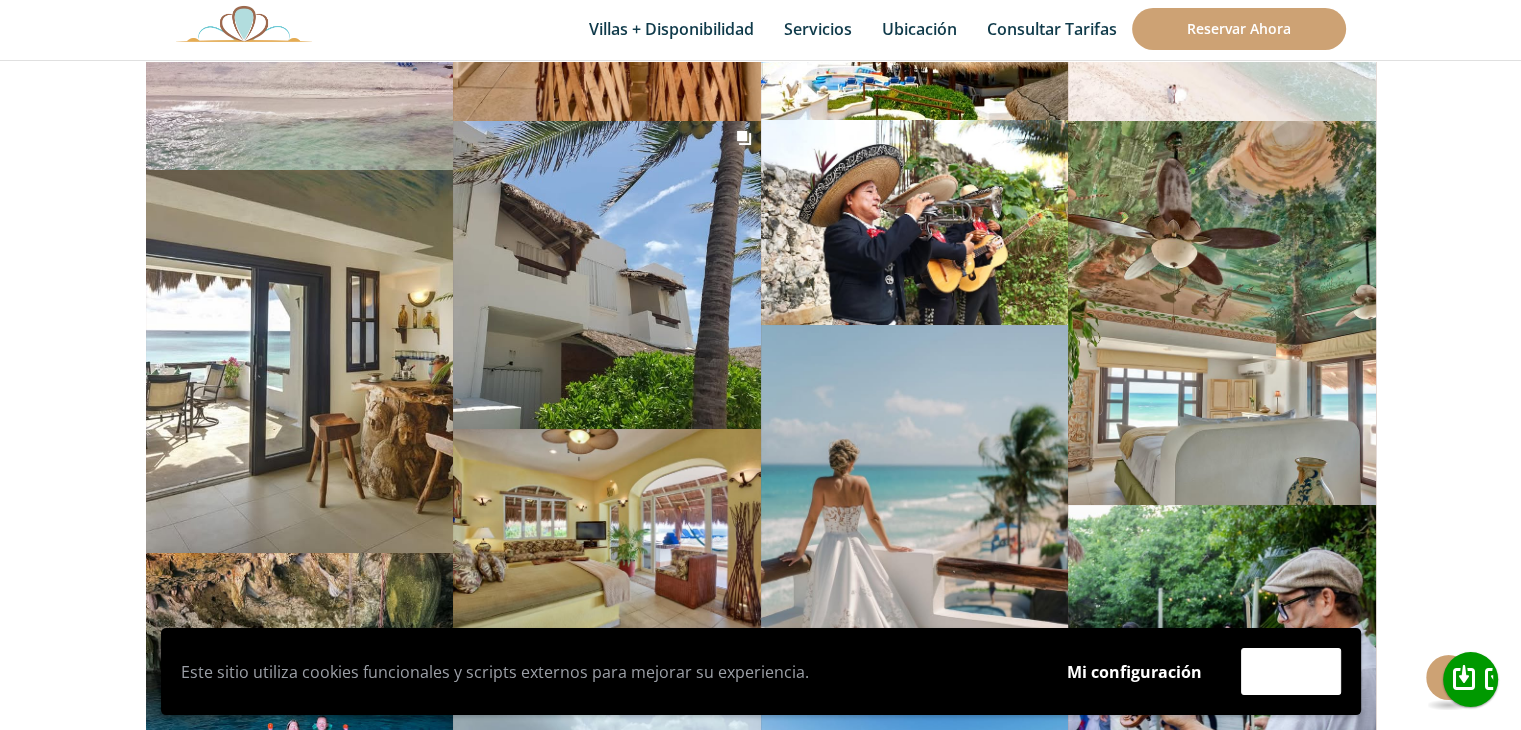 scroll, scrollTop: 7500, scrollLeft: 0, axis: vertical 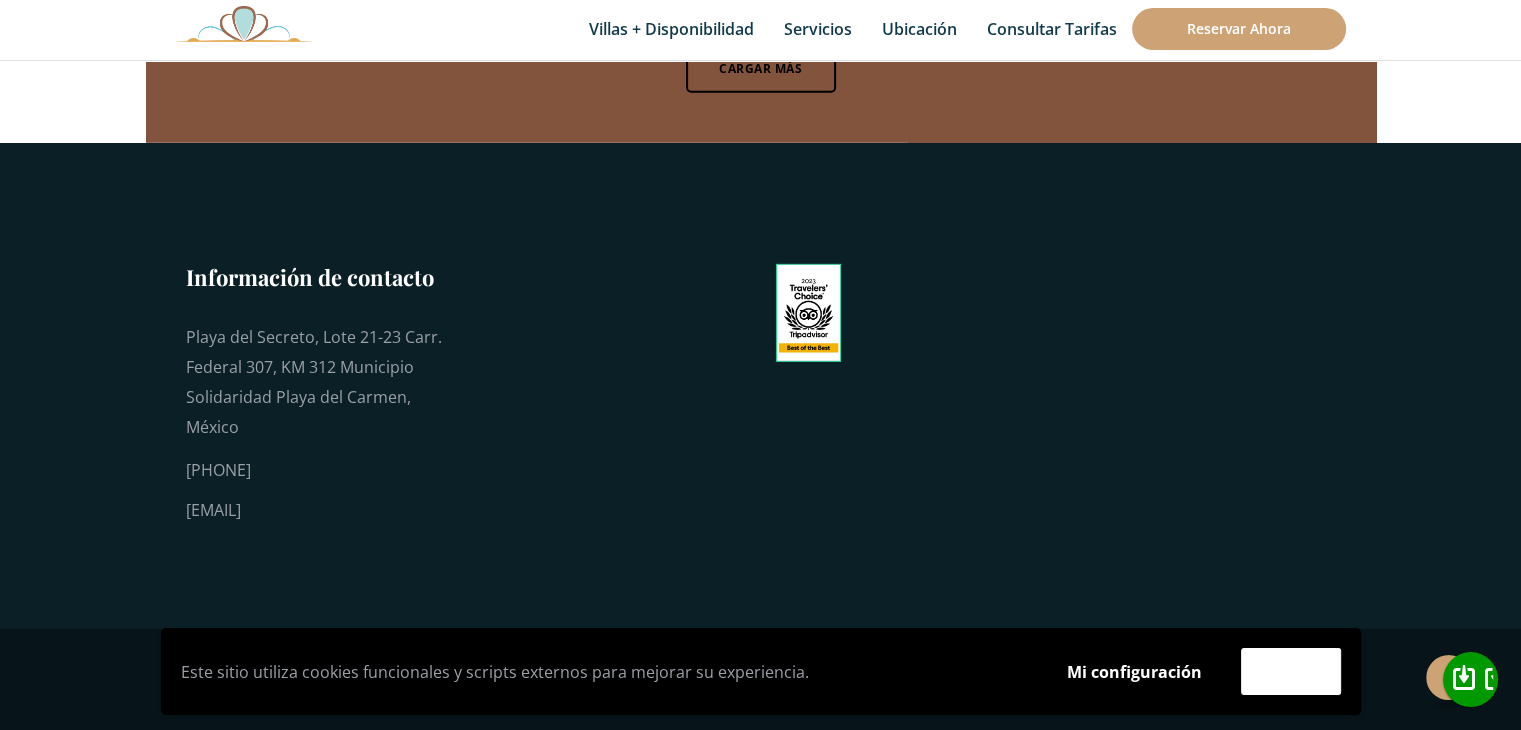 drag, startPoint x: 441, startPoint y: 510, endPoint x: 185, endPoint y: 505, distance: 256.04883 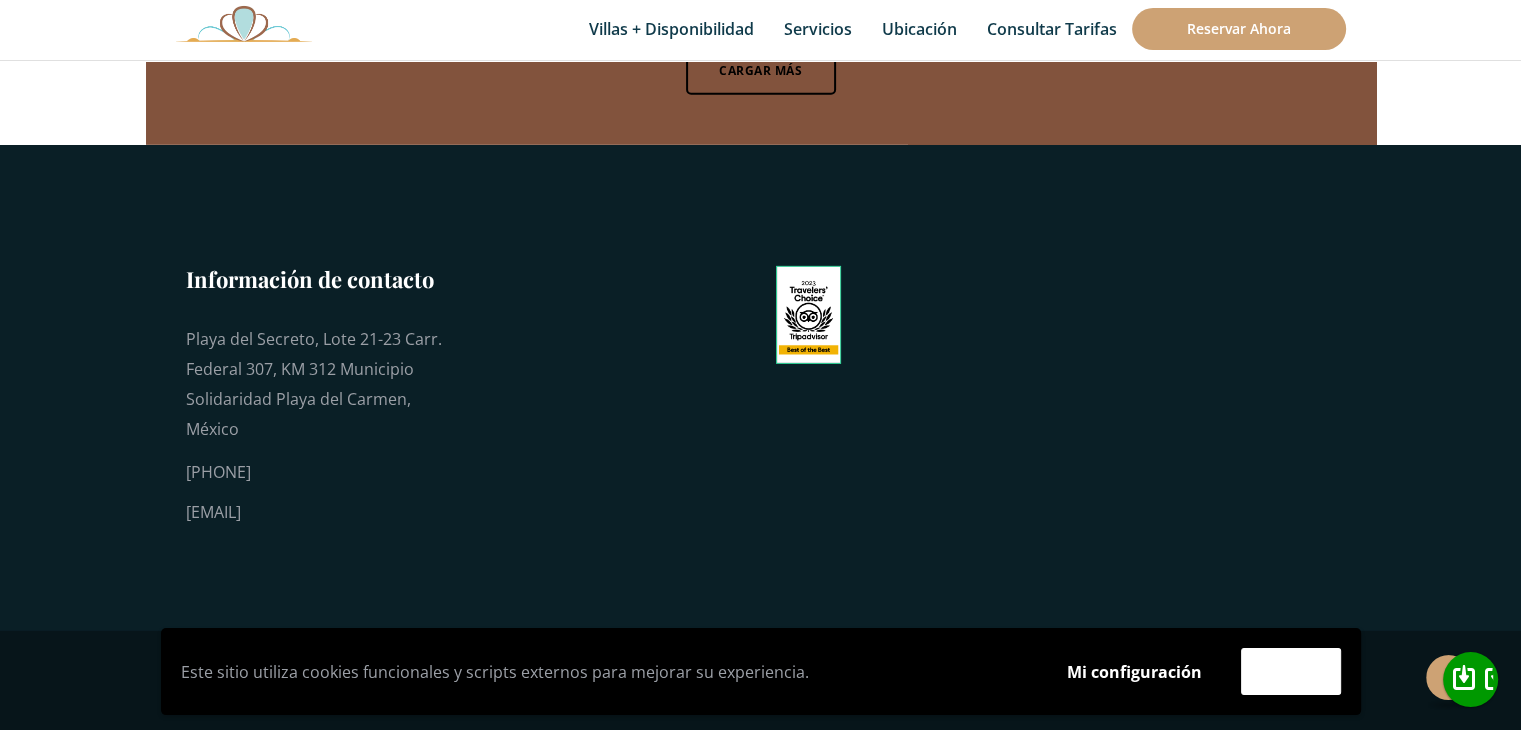 scroll, scrollTop: 13894, scrollLeft: 0, axis: vertical 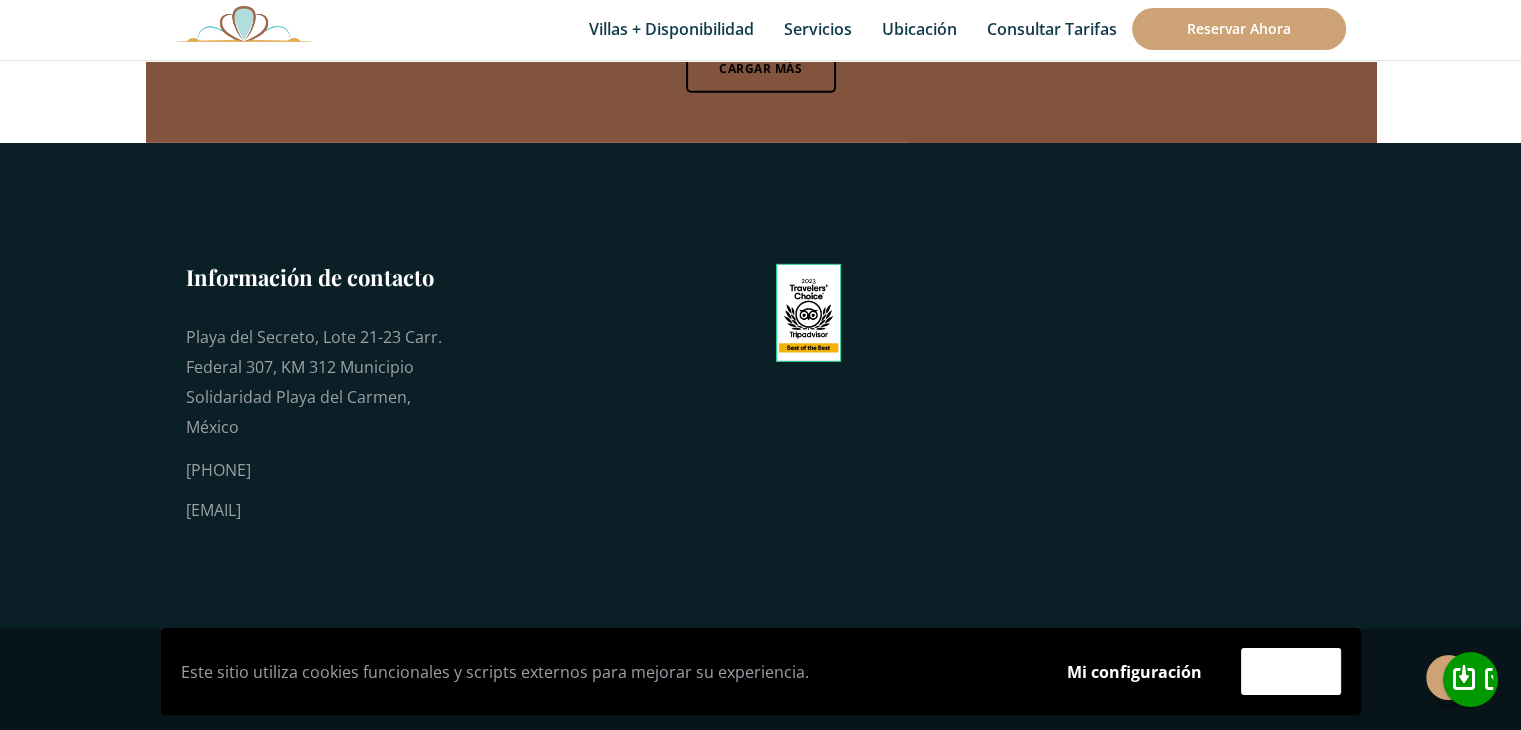 click at bounding box center (611, 408) 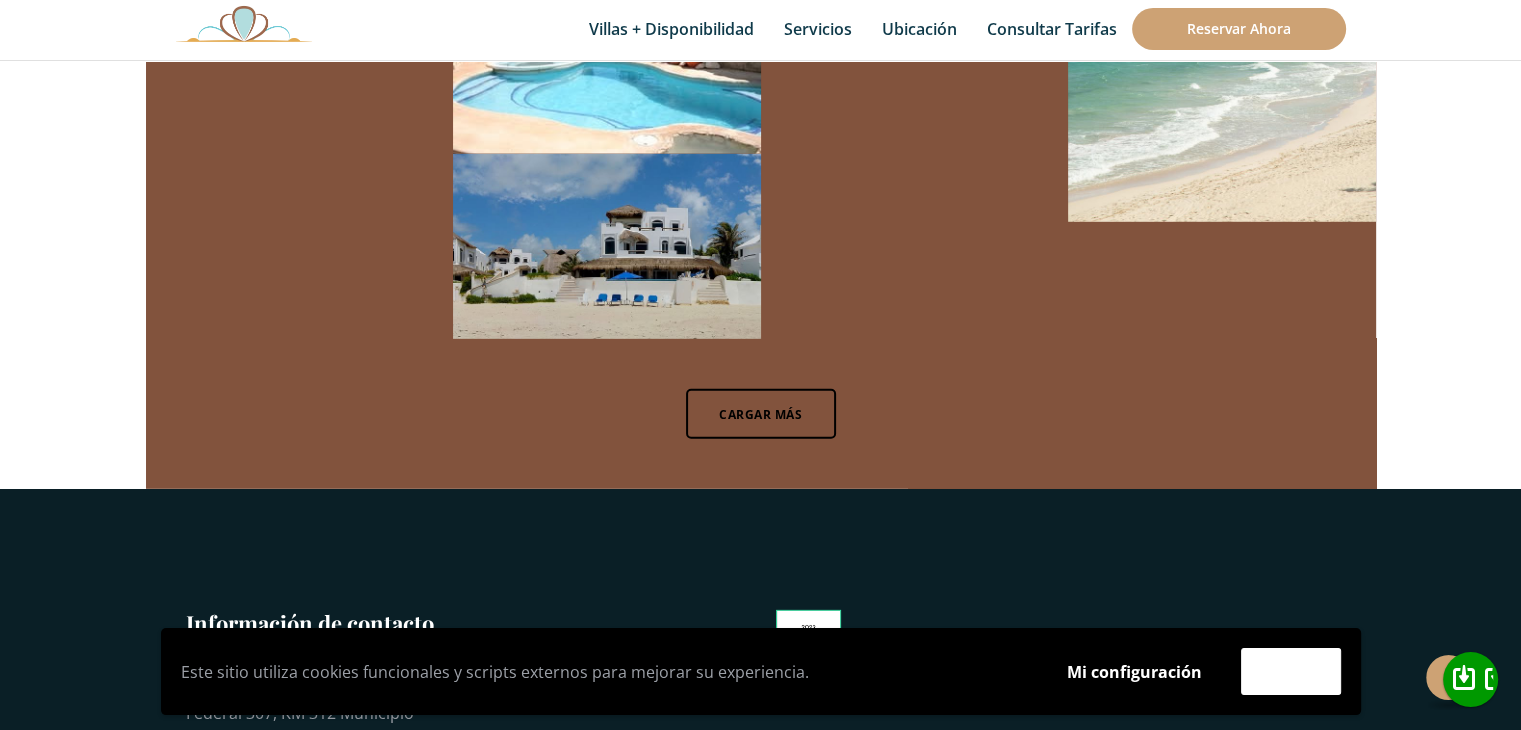 scroll, scrollTop: 13494, scrollLeft: 0, axis: vertical 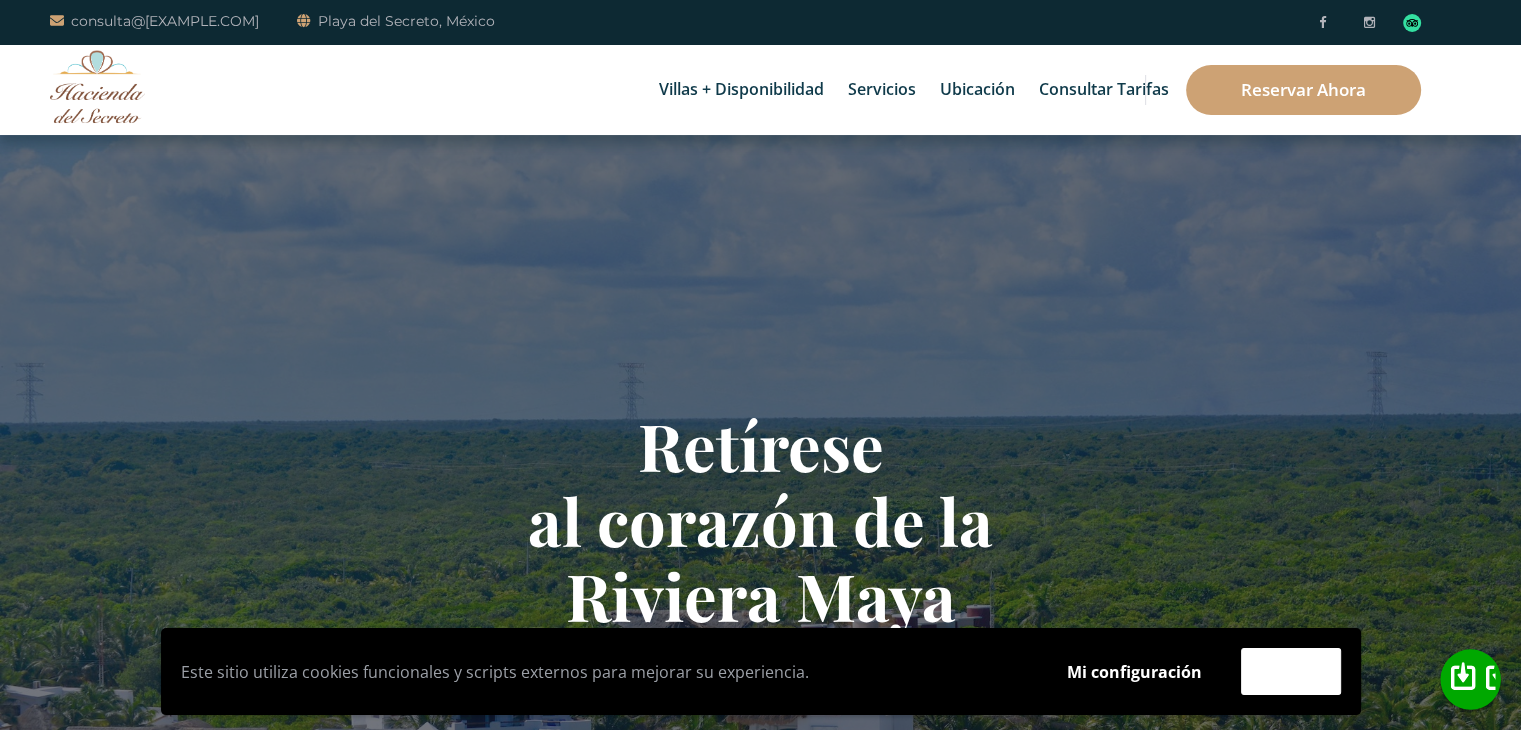 click on "llamar" at bounding box center [1534, 678] 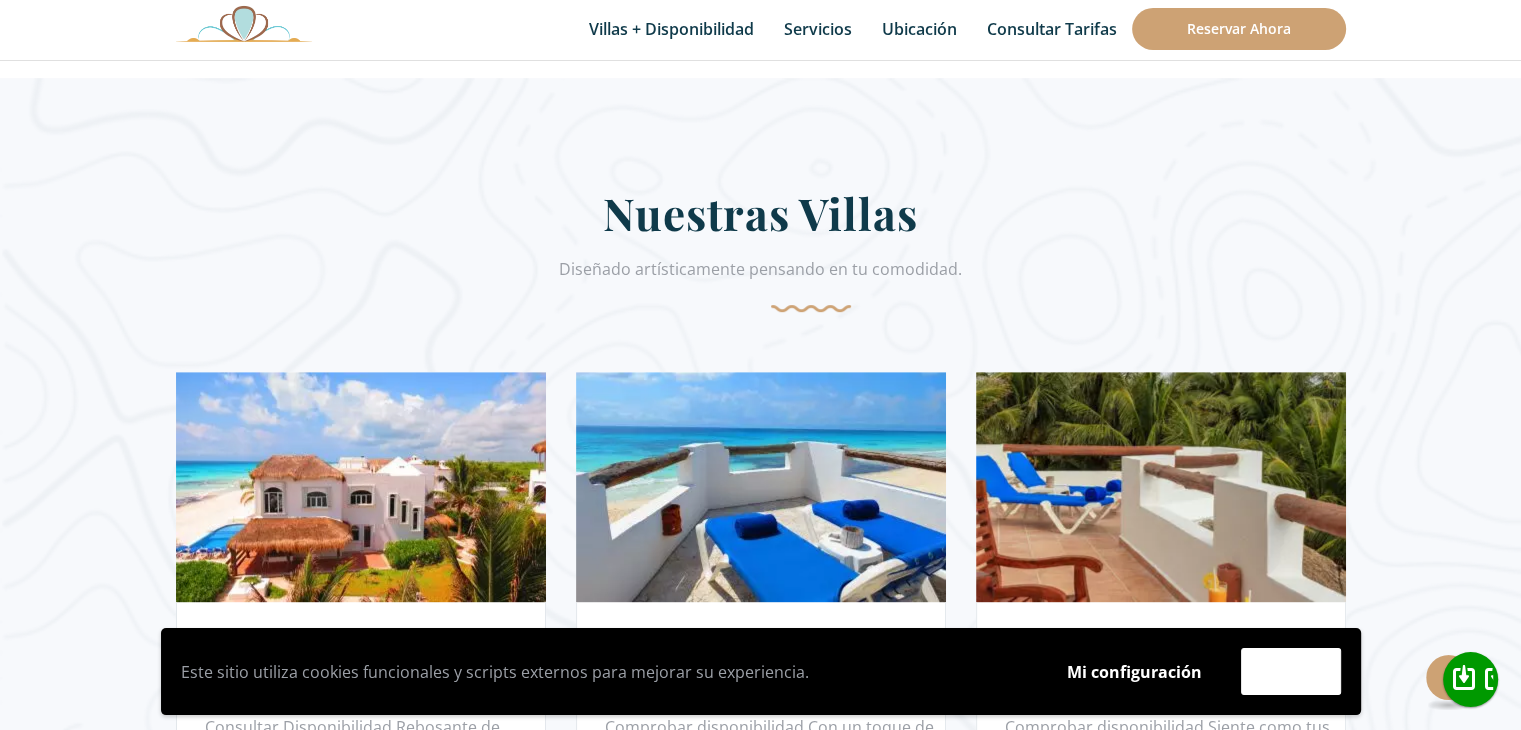 scroll, scrollTop: 1500, scrollLeft: 0, axis: vertical 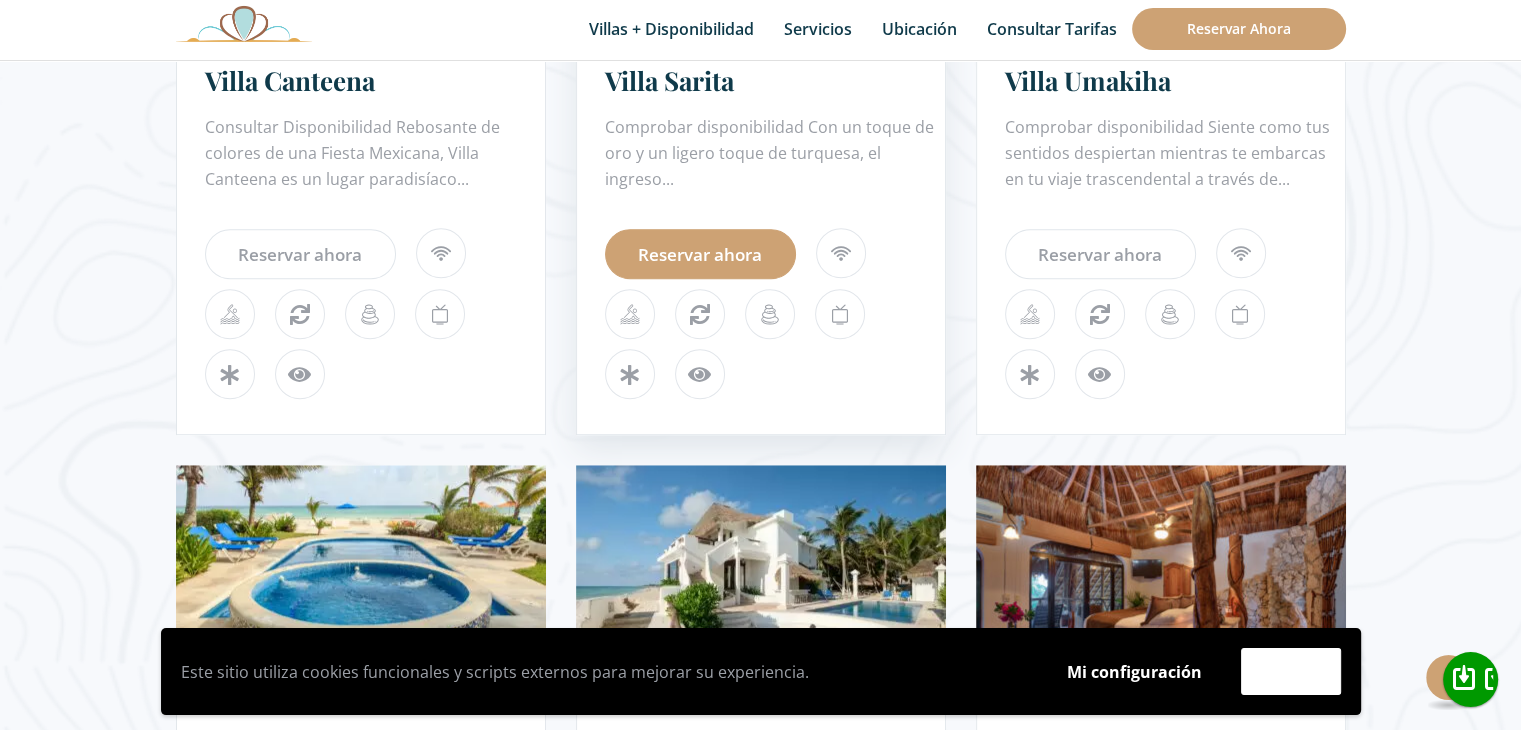 click on "Reservar ahora" at bounding box center (700, 254) 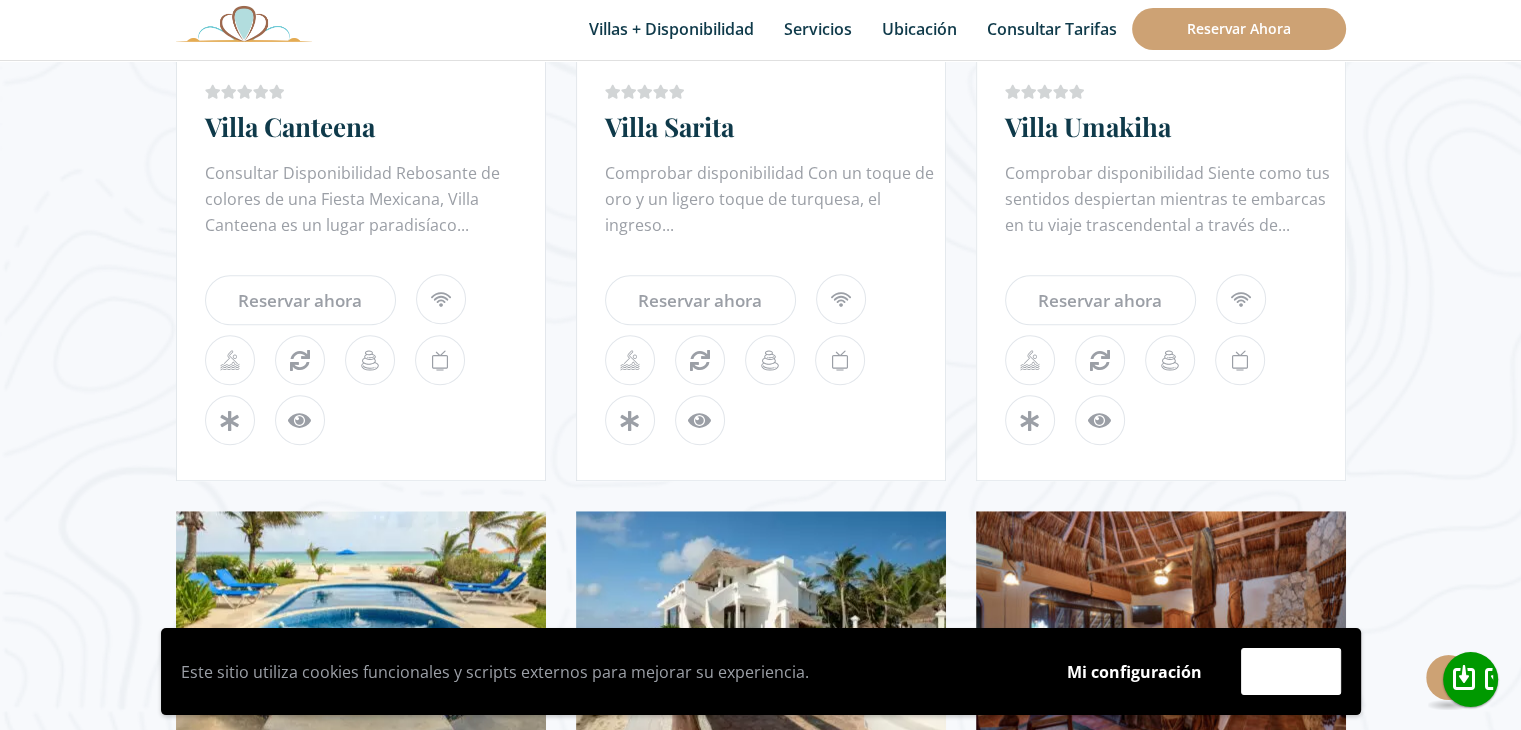 scroll, scrollTop: 1400, scrollLeft: 0, axis: vertical 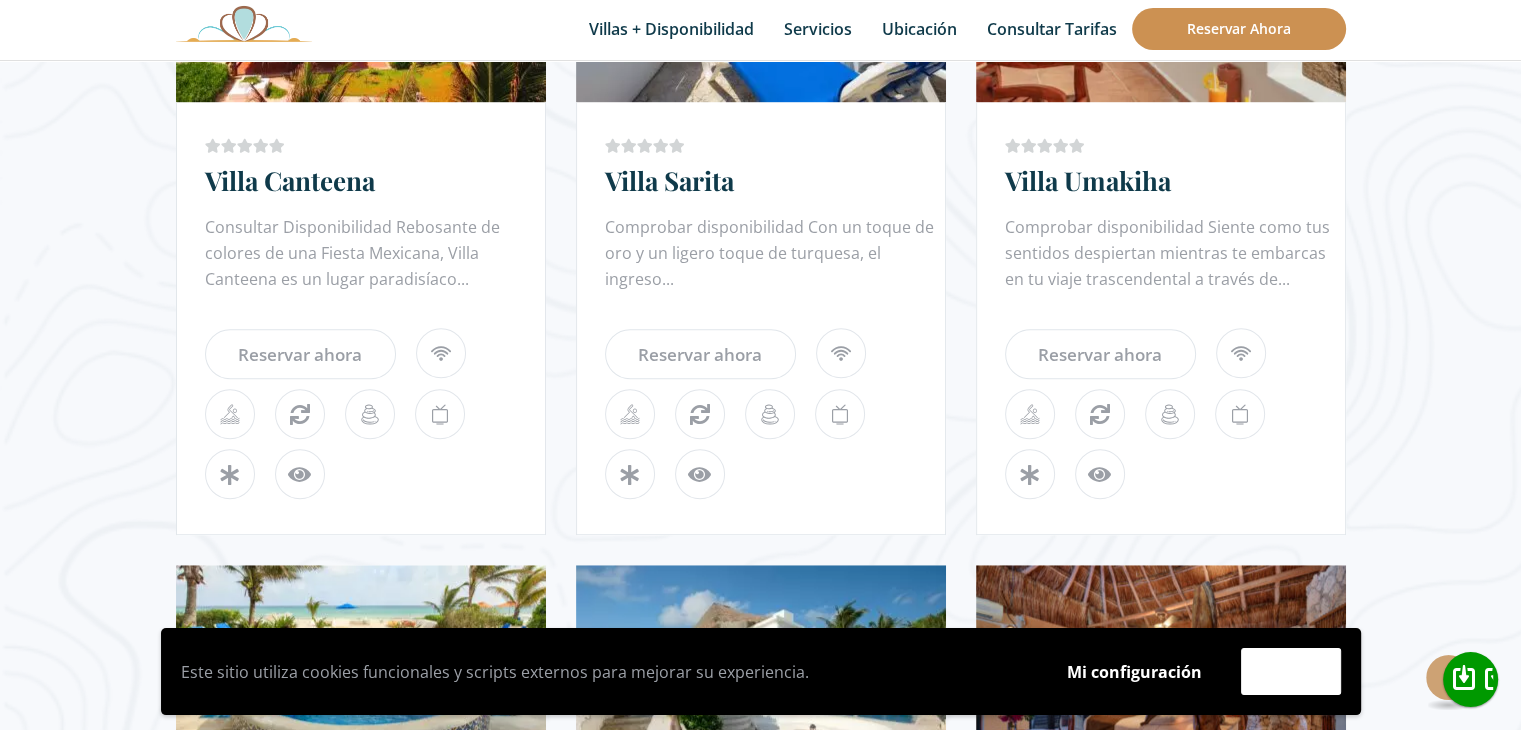 click on "Reservar ahora" at bounding box center [1239, 29] 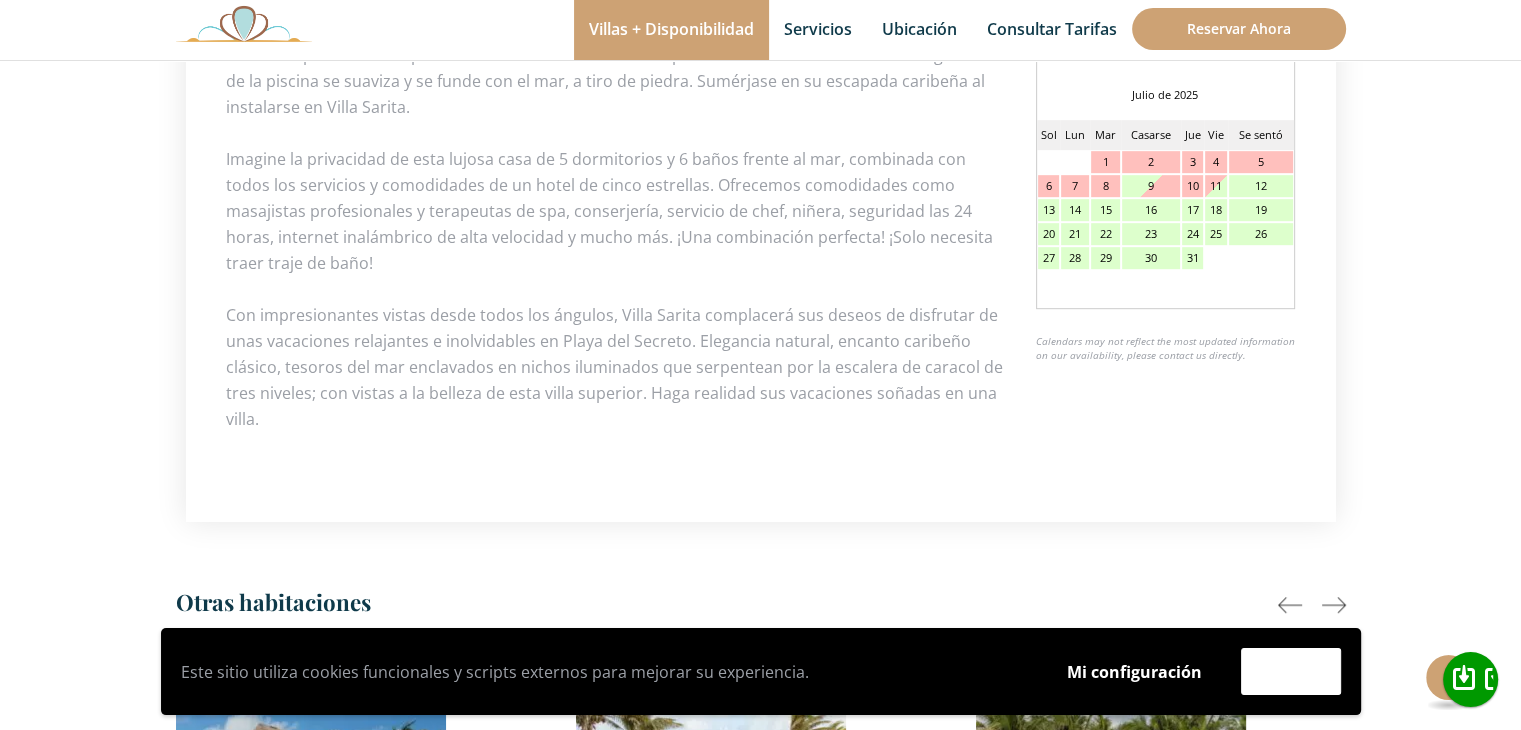 scroll, scrollTop: 940, scrollLeft: 0, axis: vertical 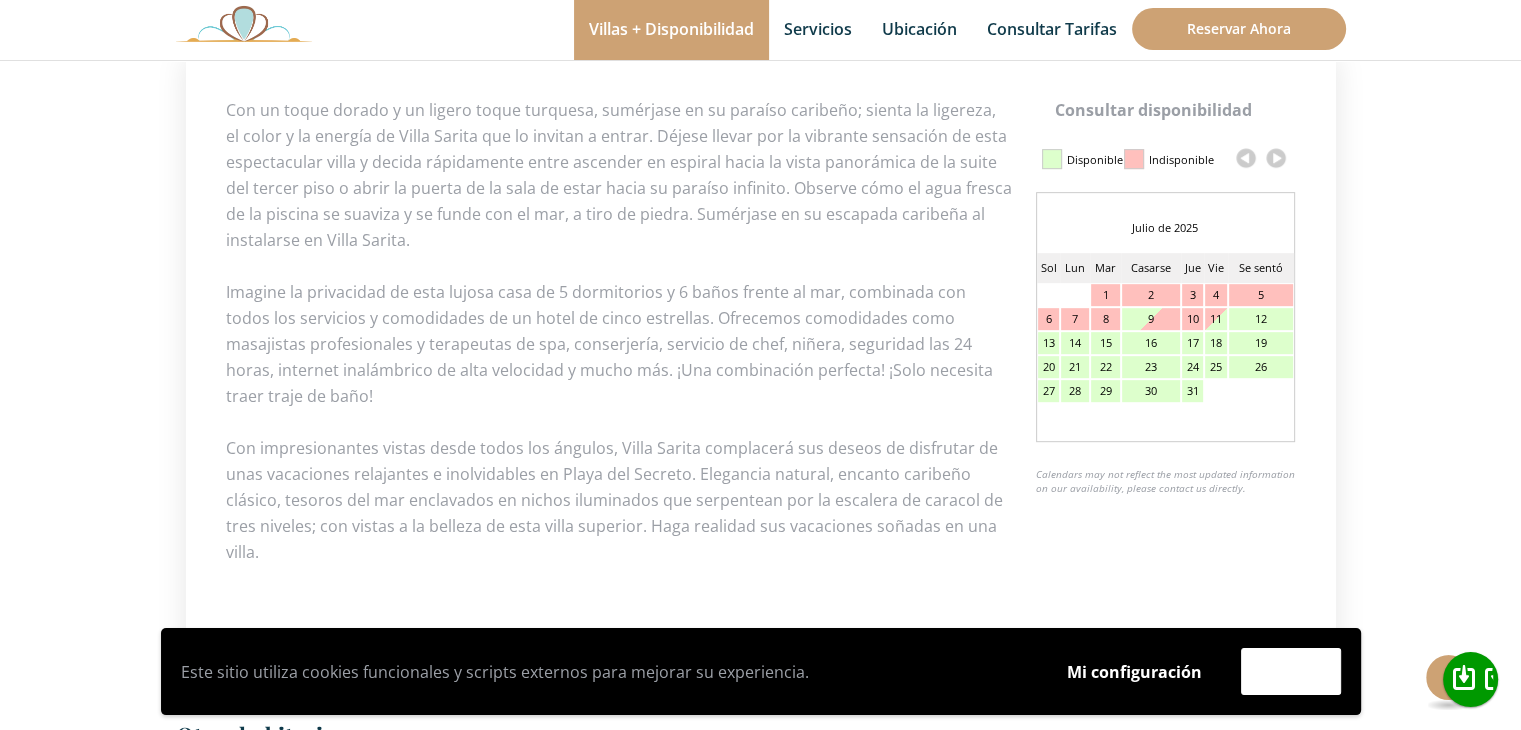 click on "23" at bounding box center [1150, 319] 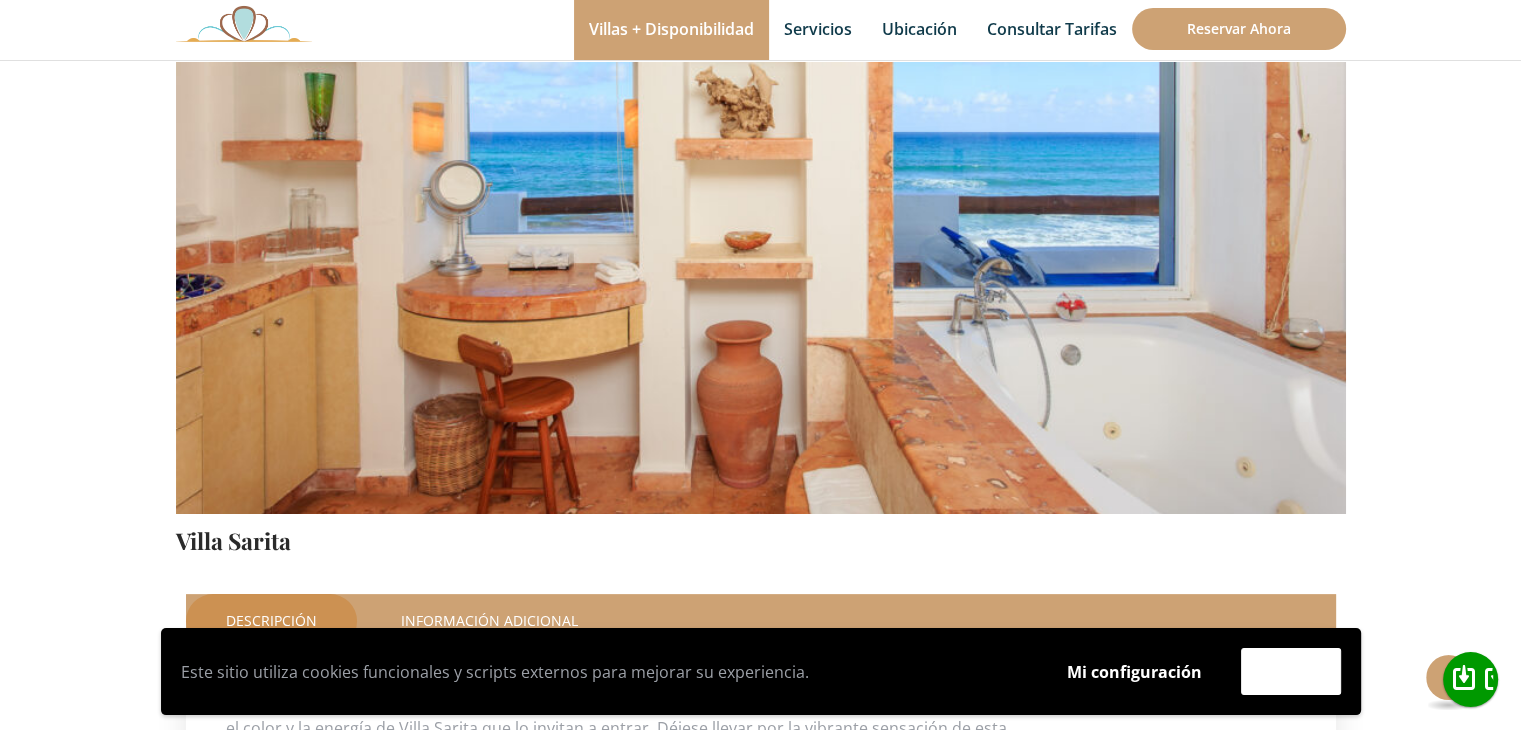 scroll, scrollTop: 340, scrollLeft: 0, axis: vertical 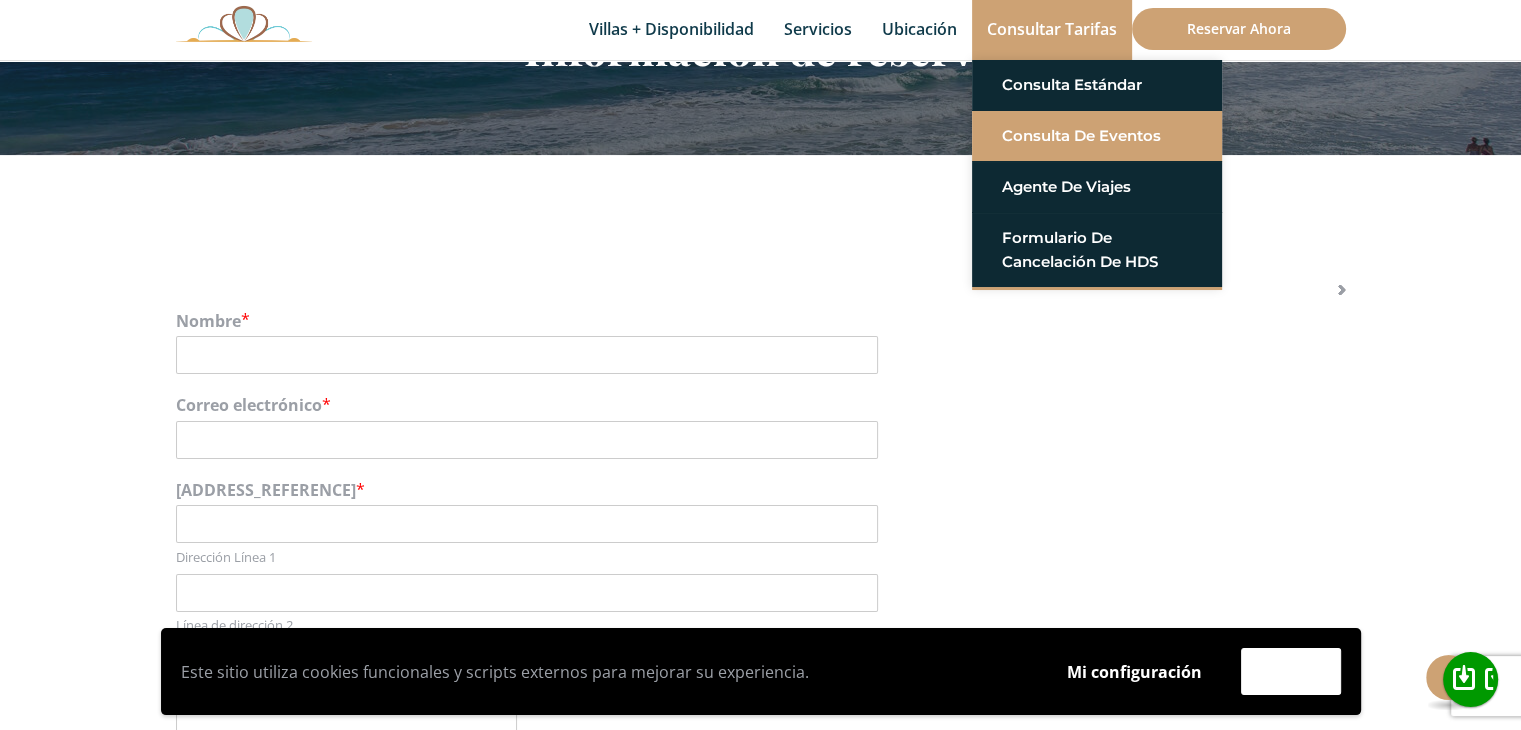 click on "Consulta de eventos" at bounding box center [1081, 135] 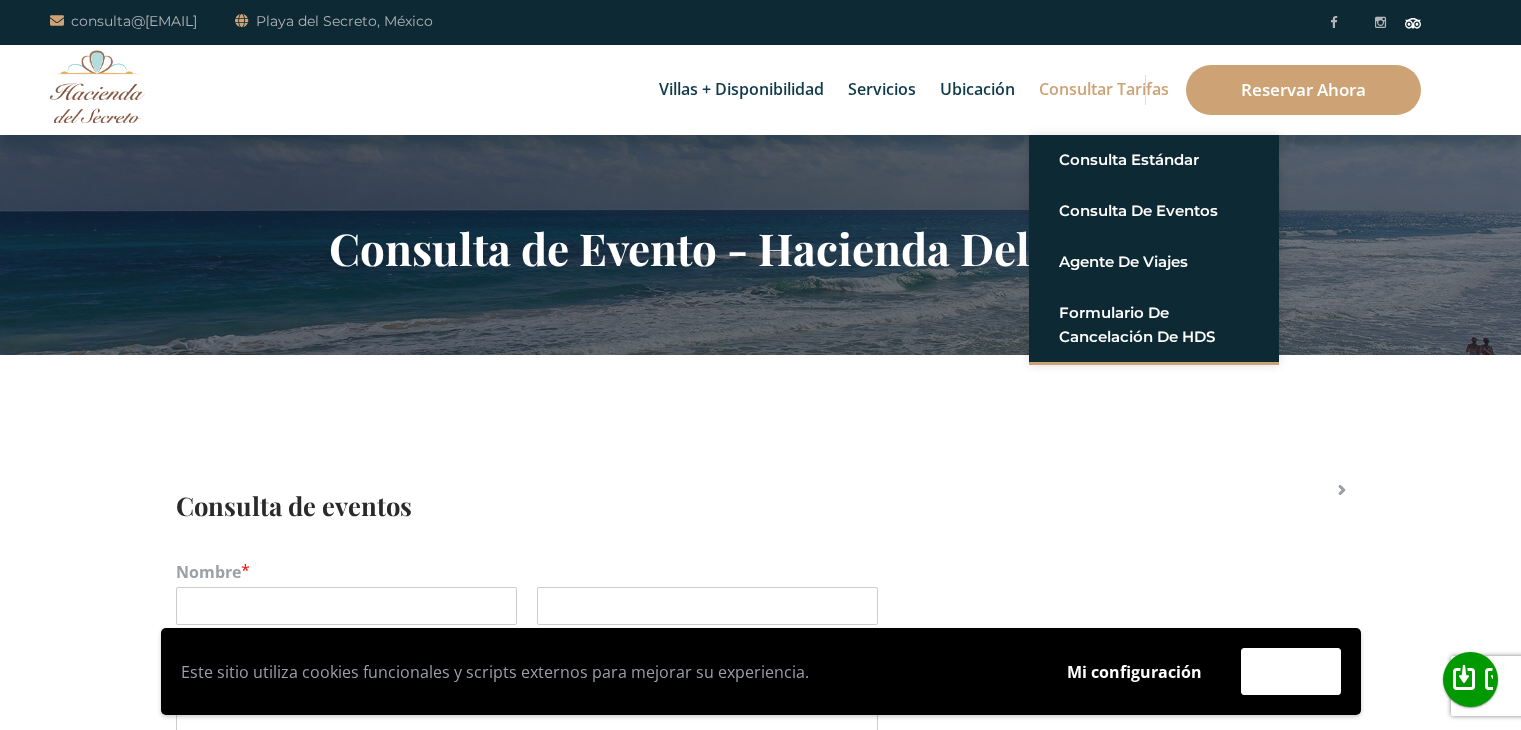scroll, scrollTop: 0, scrollLeft: 0, axis: both 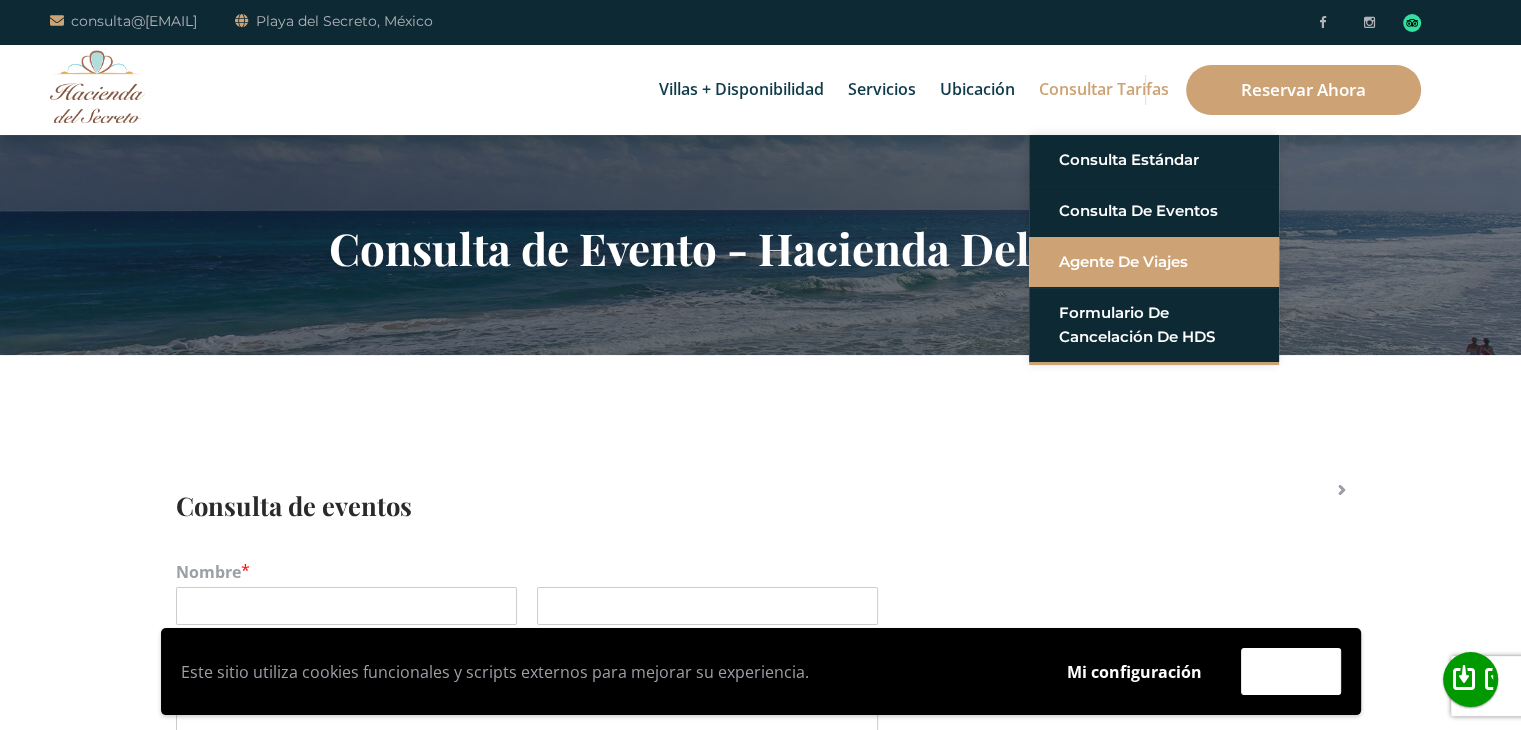 click on "Agente de viajes" at bounding box center [1123, 261] 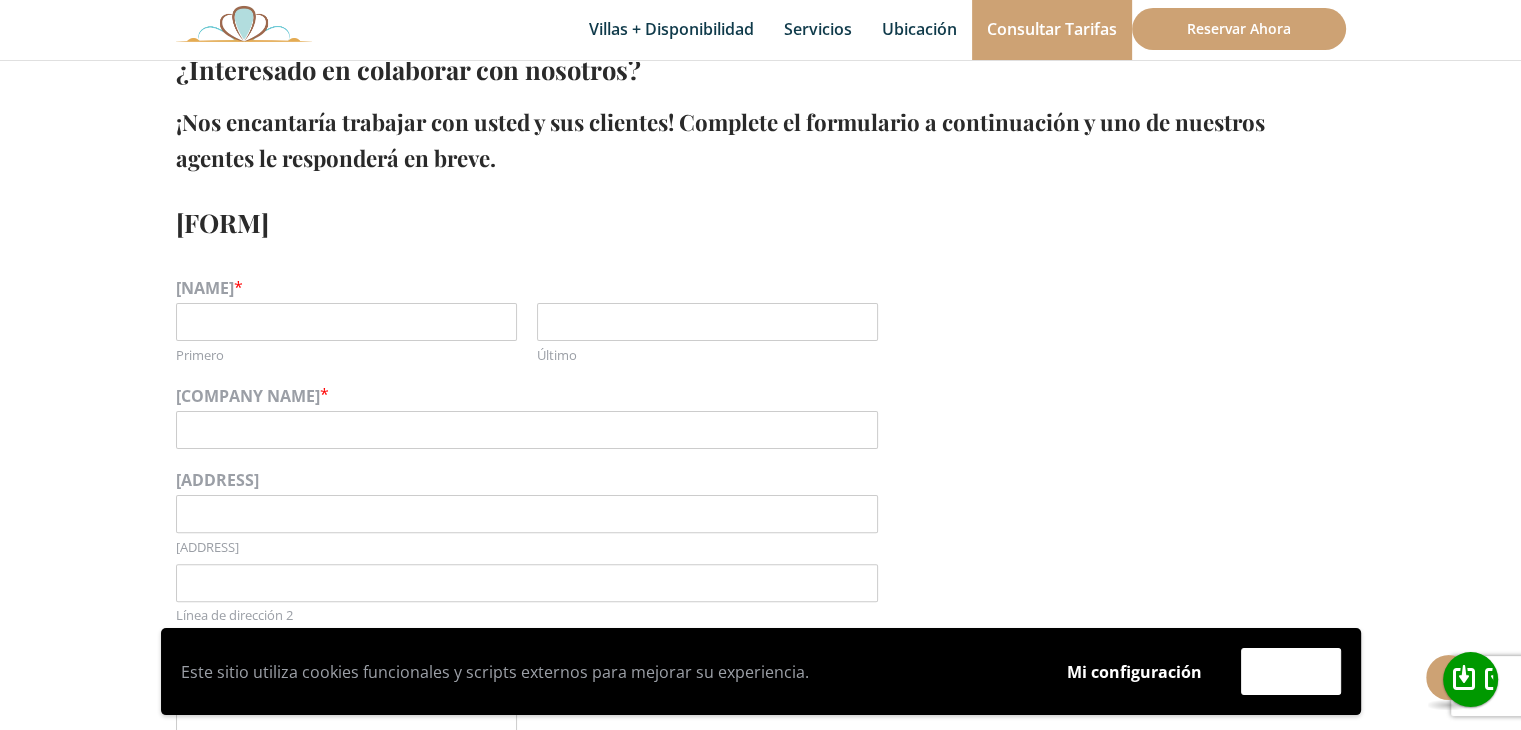 scroll, scrollTop: 500, scrollLeft: 0, axis: vertical 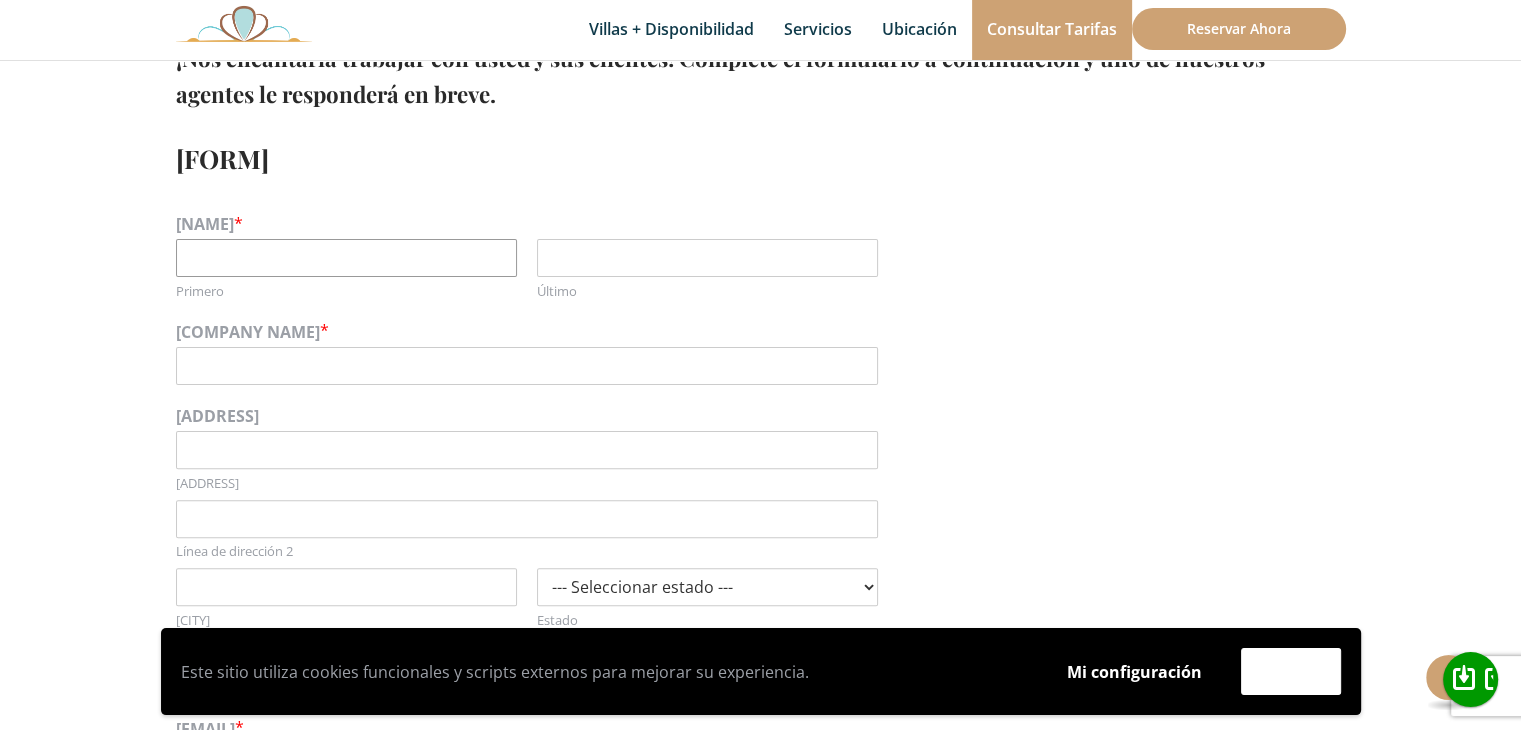click on "Primero" at bounding box center [346, 258] 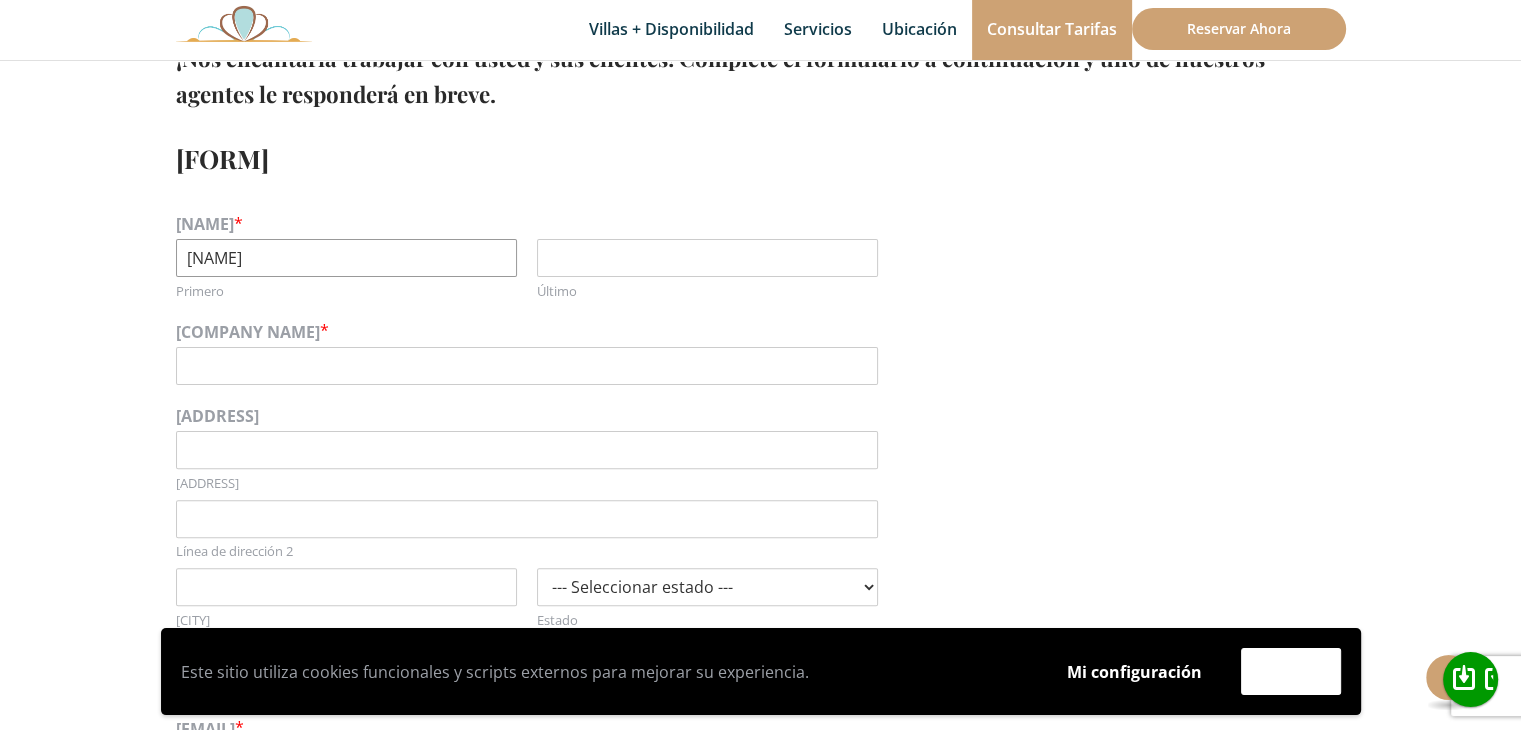 type on "[NAME]" 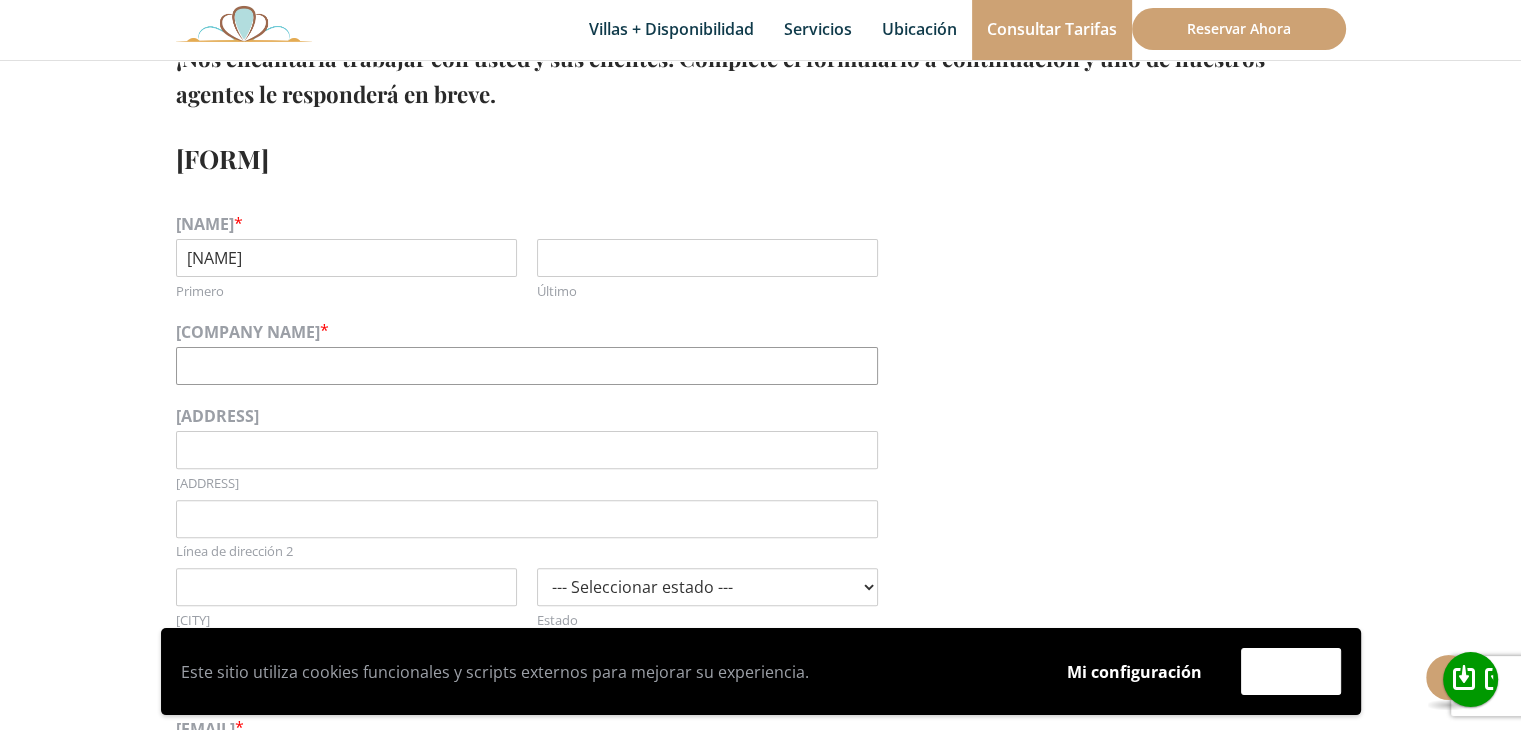click on "[COMPANY NAME] *" at bounding box center (527, 366) 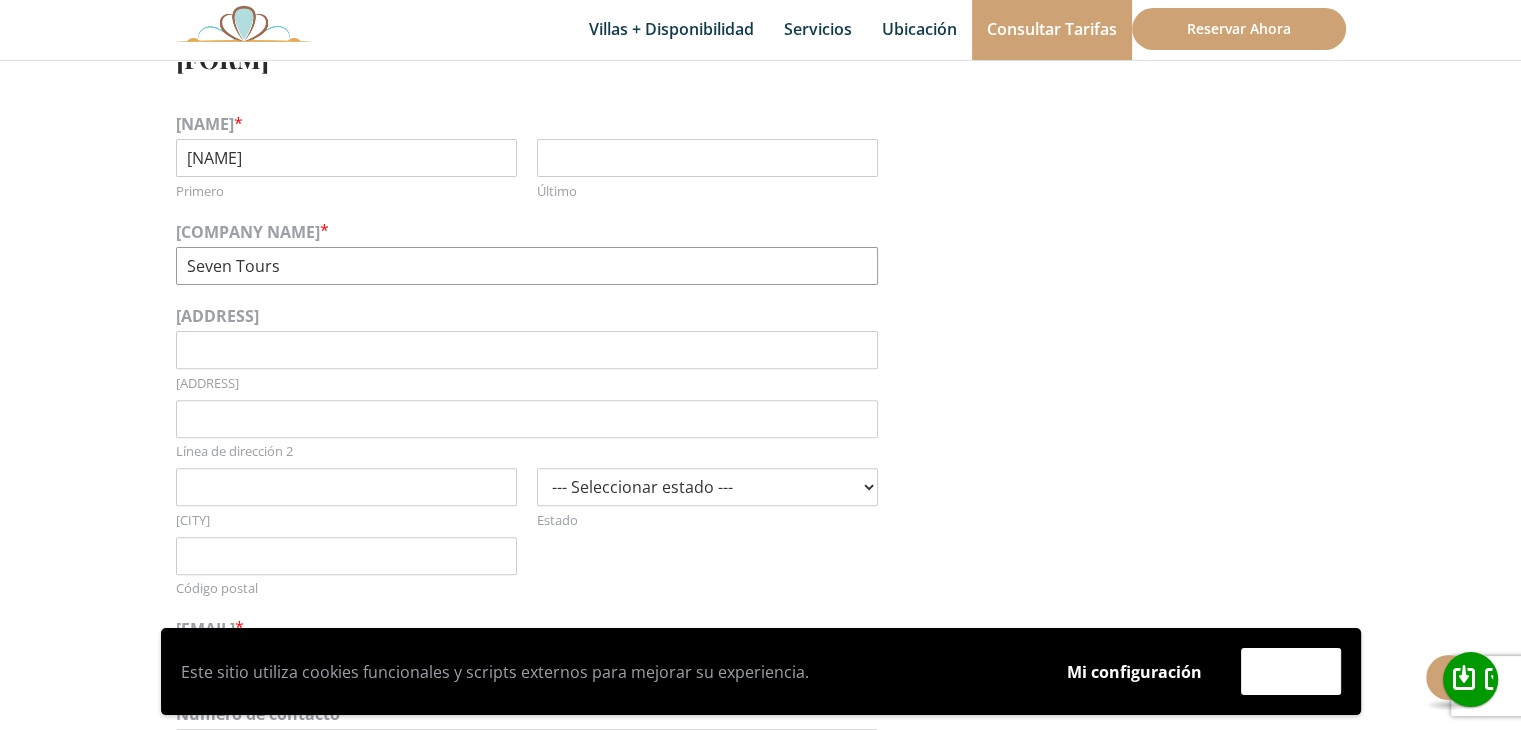 scroll, scrollTop: 700, scrollLeft: 0, axis: vertical 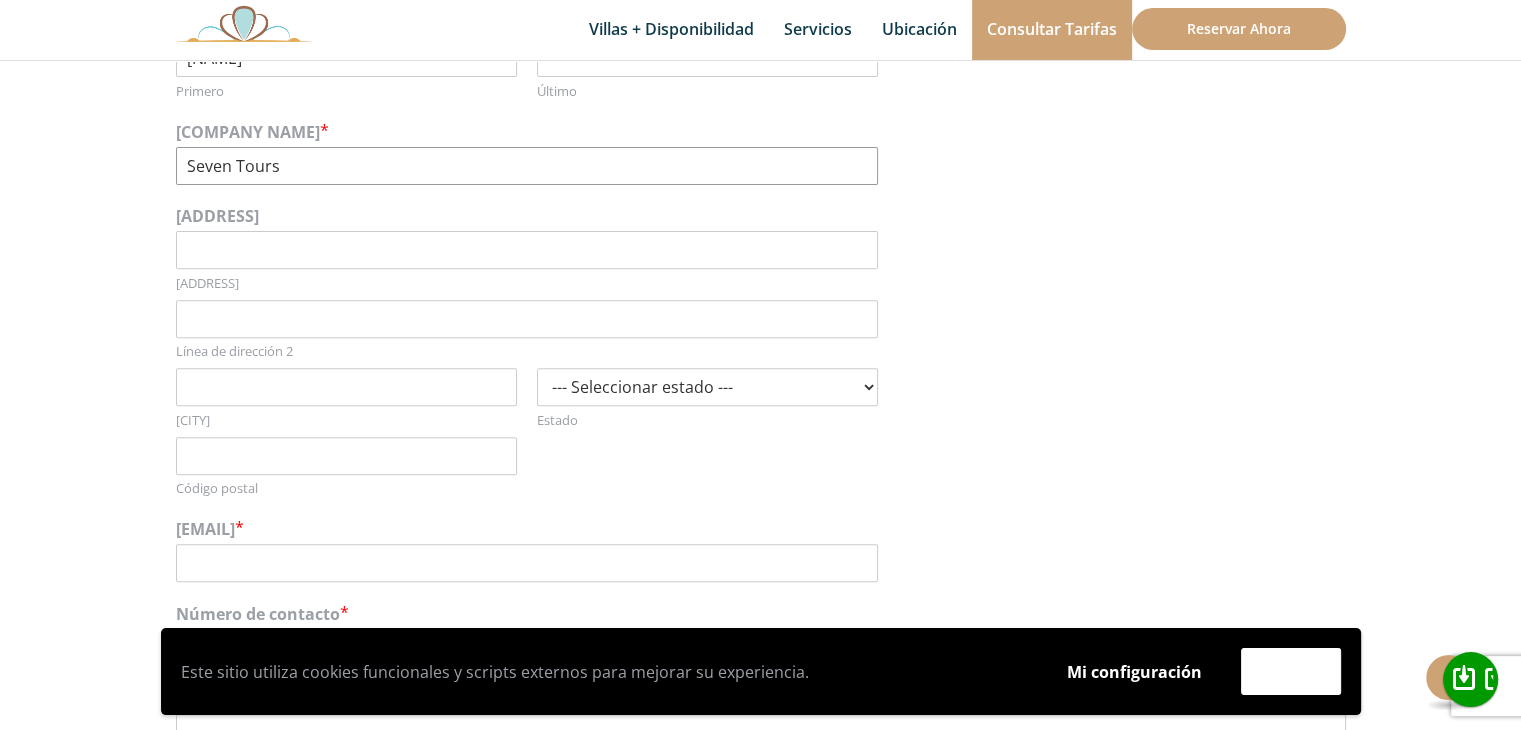 type on "Seven Tours" 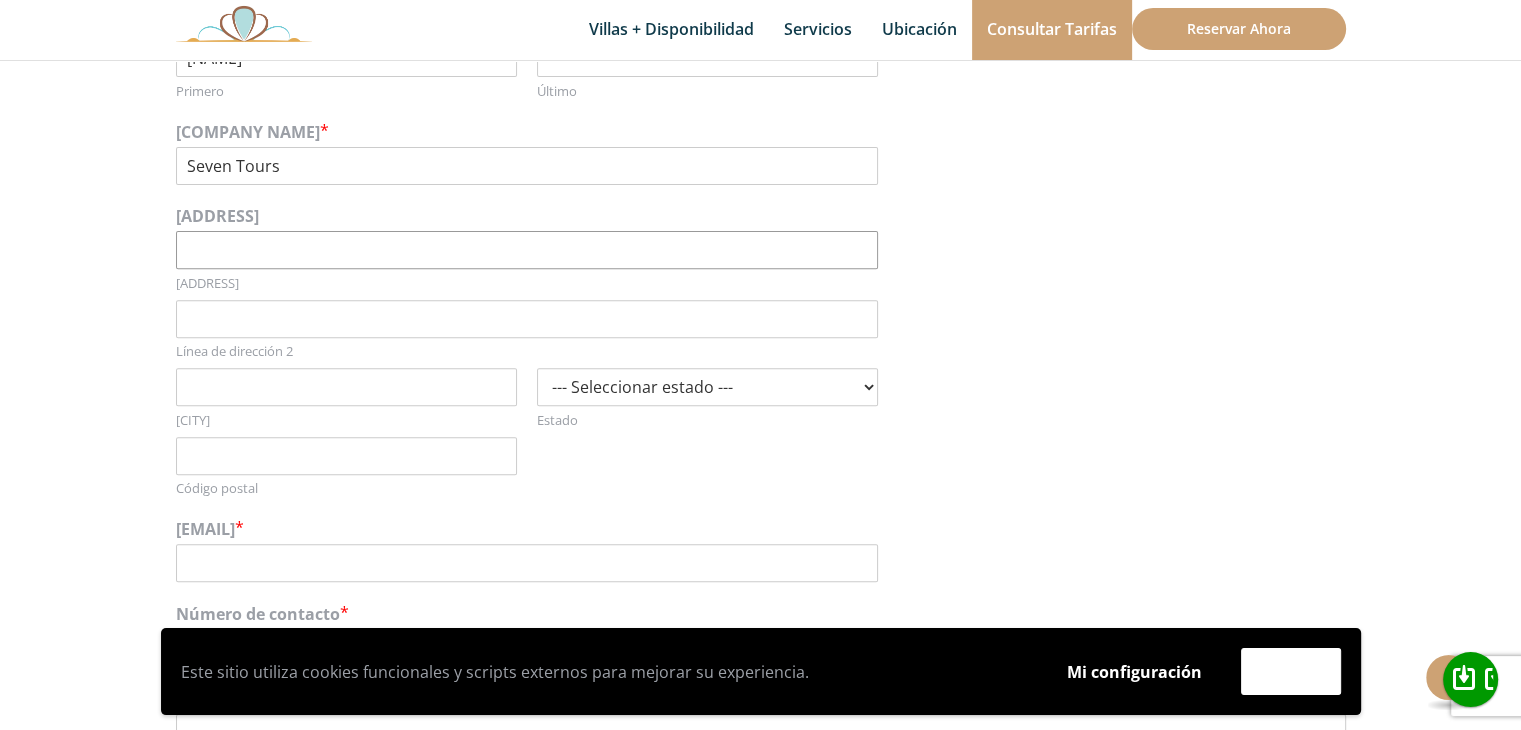 click on "[ADDRESS]" at bounding box center [527, 250] 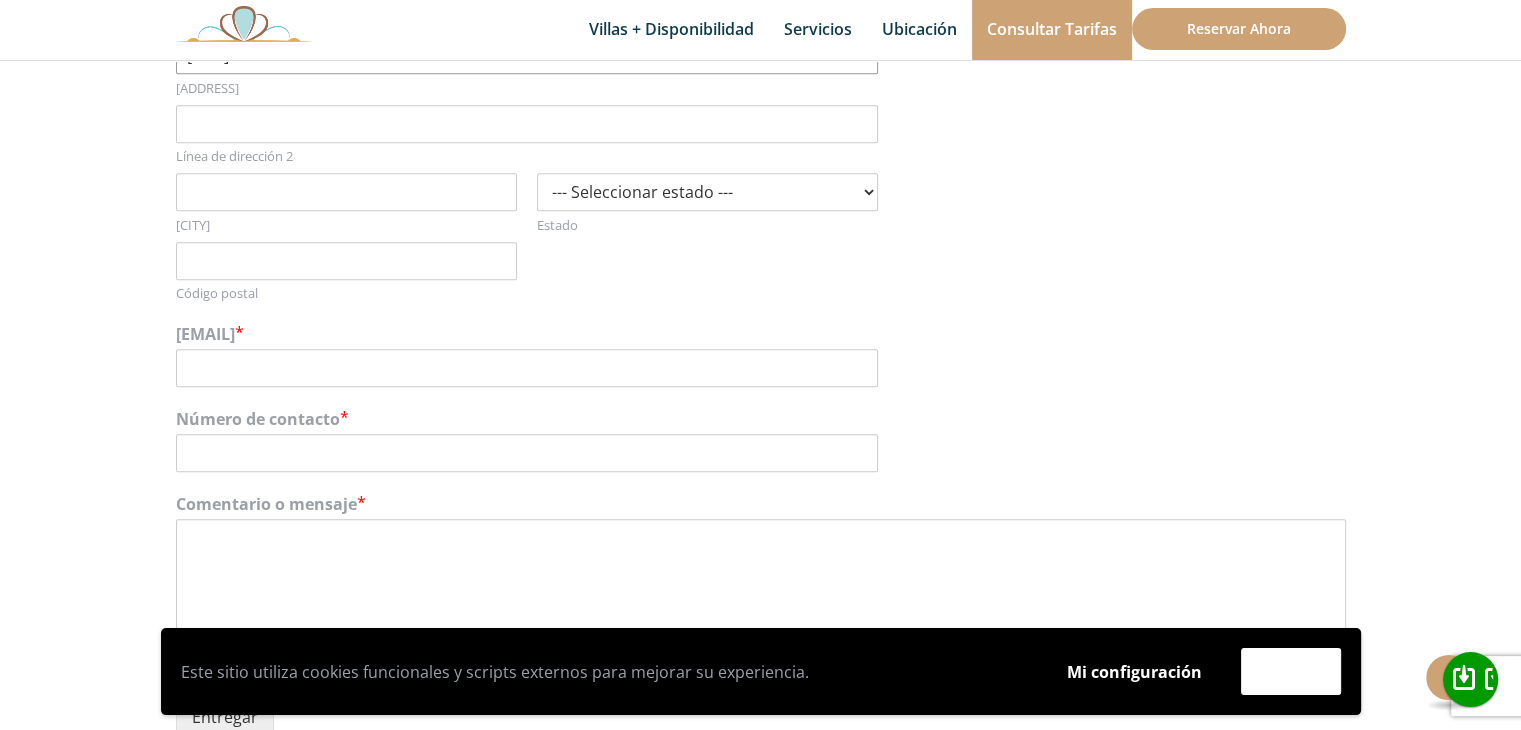 scroll, scrollTop: 900, scrollLeft: 0, axis: vertical 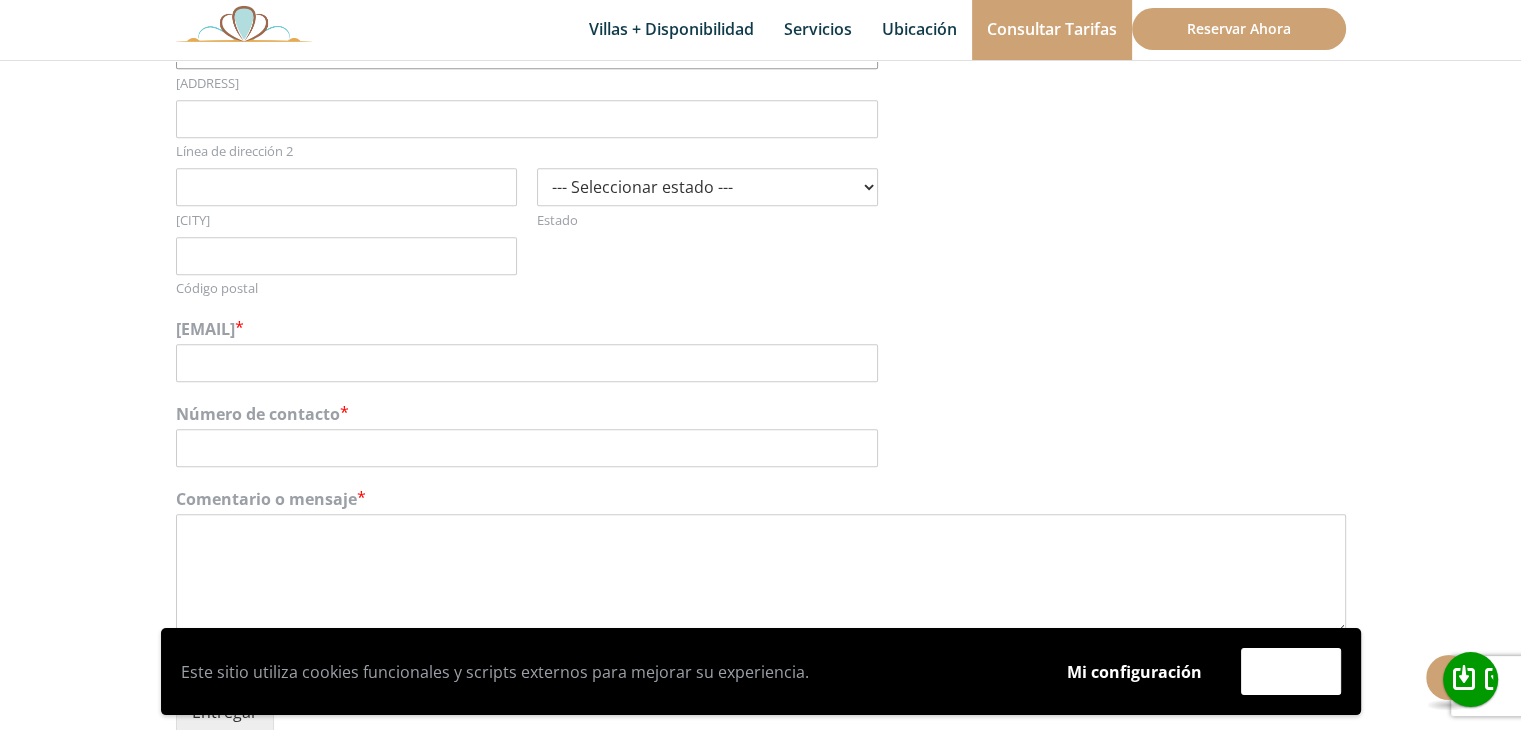 type on "[CITY]" 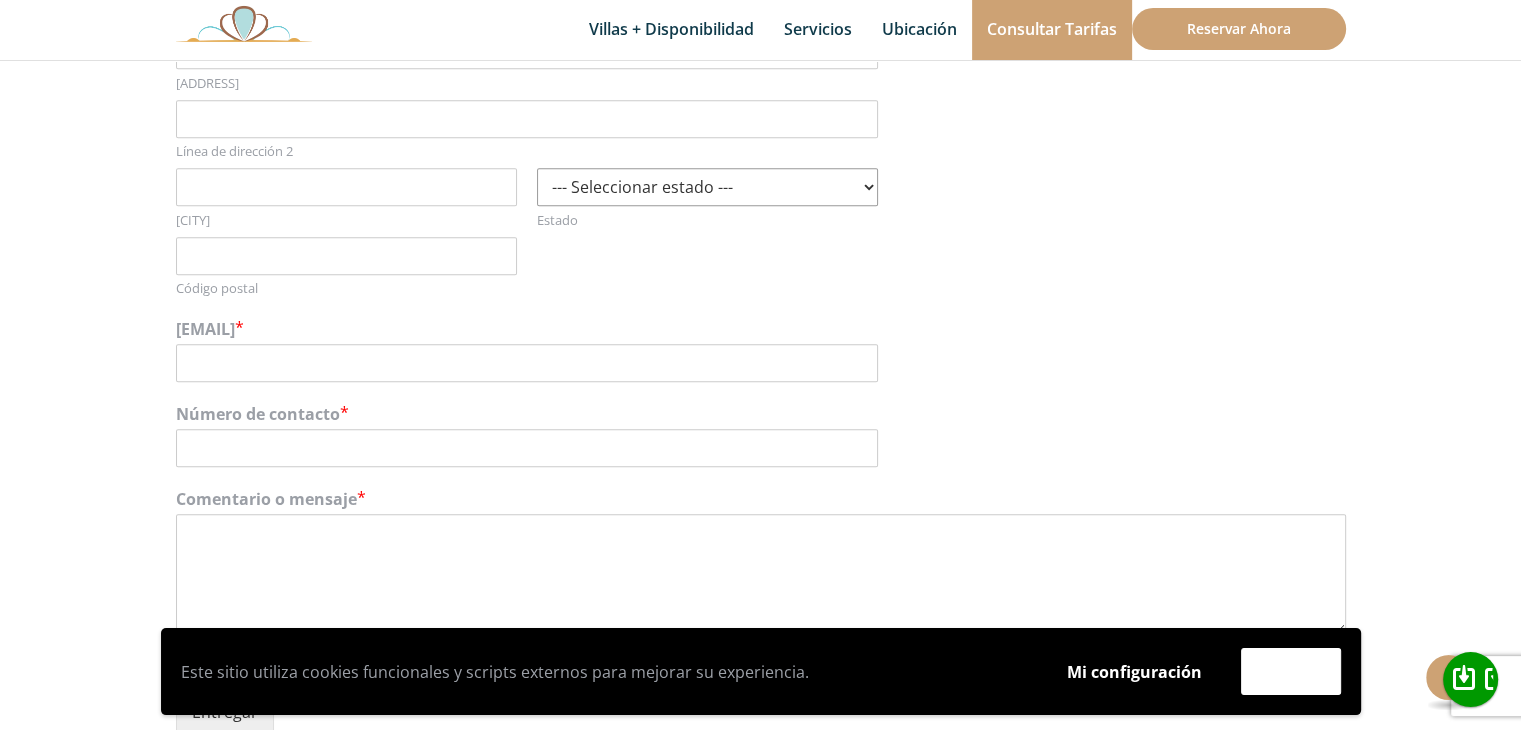 click on "--- Seleccionar estado --- Alabama Alaska Arizona Arkansas California Colorado Connecticut Delaware Distrito de Columbia Florida Georgia Hawai Idaho Illinois Indiana Iowa Kansas Kentucky Luisiana Maine Maryland Massachusetts Michigan Minnesota Misisipí Misuri Montana Nebraska Nevada Nuevo Hampshire Nuevo Méjico Nueva York Carolina del Norte Dakota del Norte Ohio Oklahoma Oregón Pensilvania Rhode Island Carolina del Sur Dakota del Sur Tennesse Texas Utah Vermont Virginia Virginia Occidental Wisconsin Wyoming" at bounding box center [707, 187] 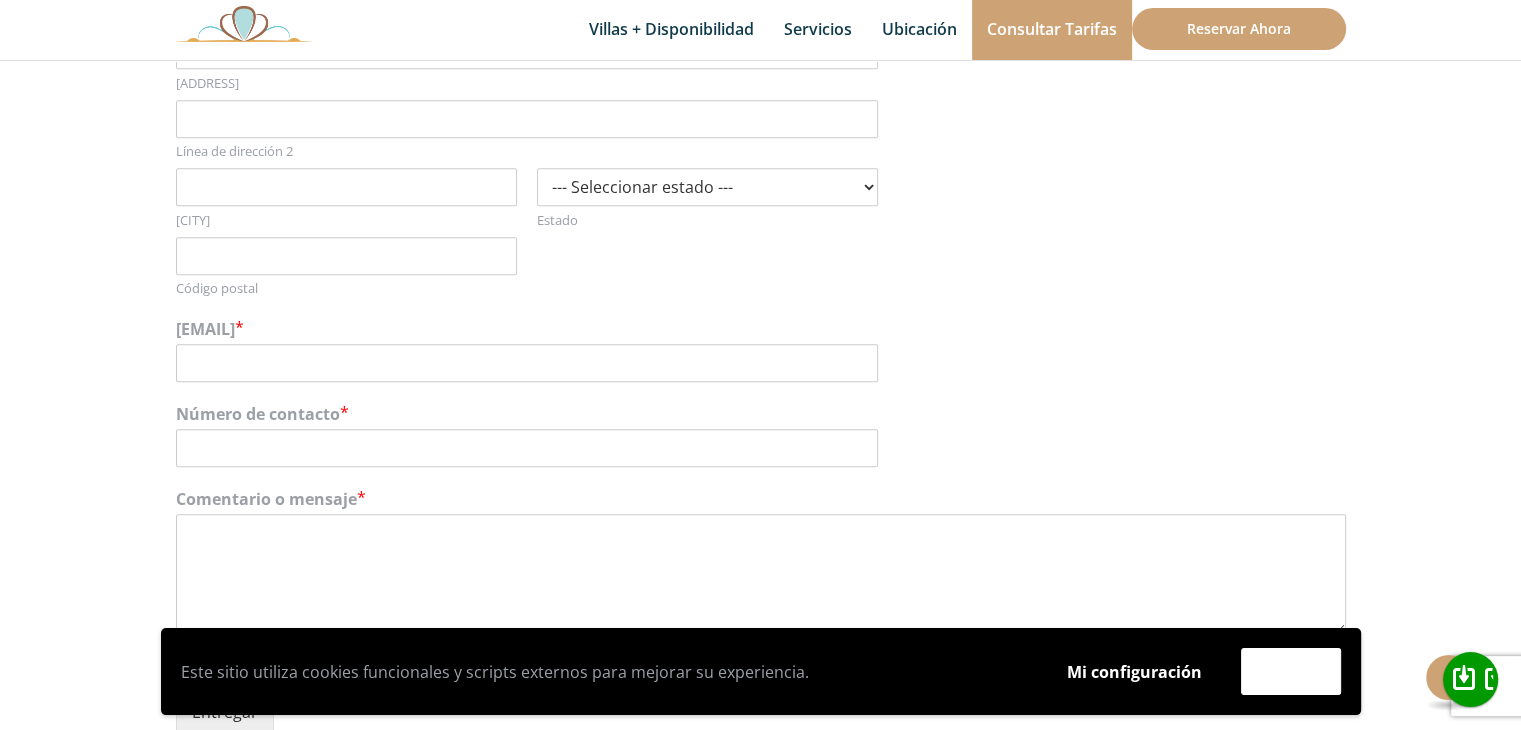 click on "[EMAIL]" at bounding box center [761, 328] 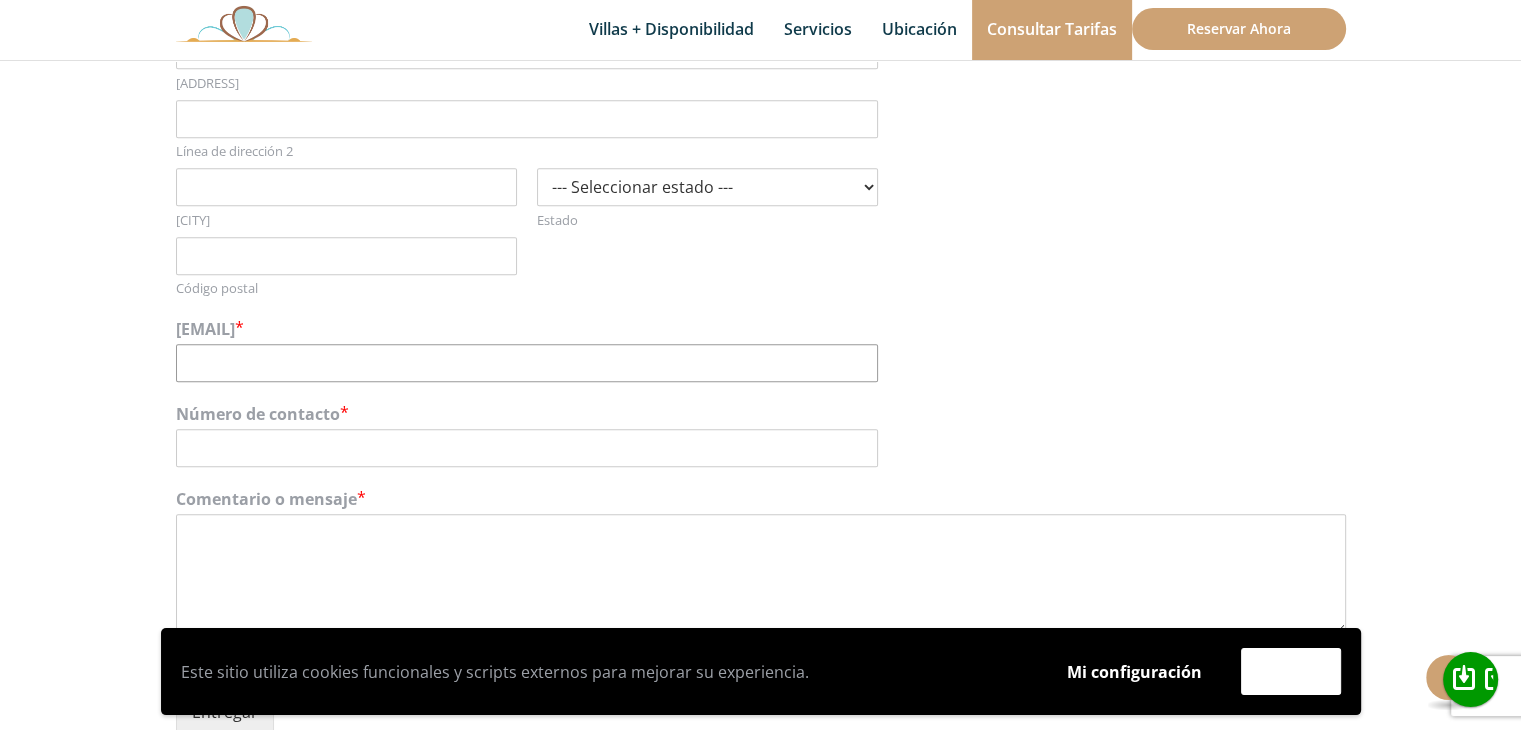 click on "[EMAIL]" at bounding box center (527, 363) 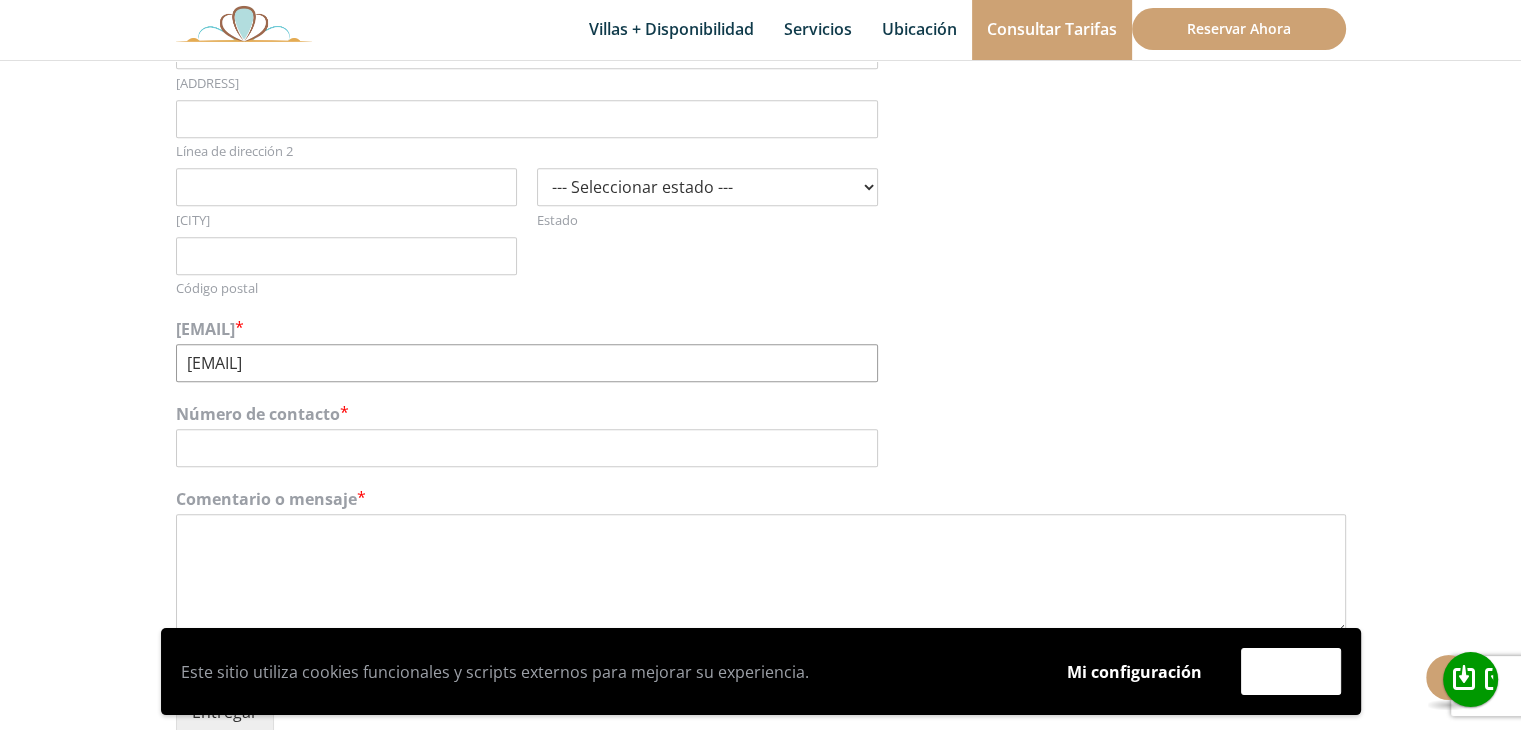 type on "[EMAIL]" 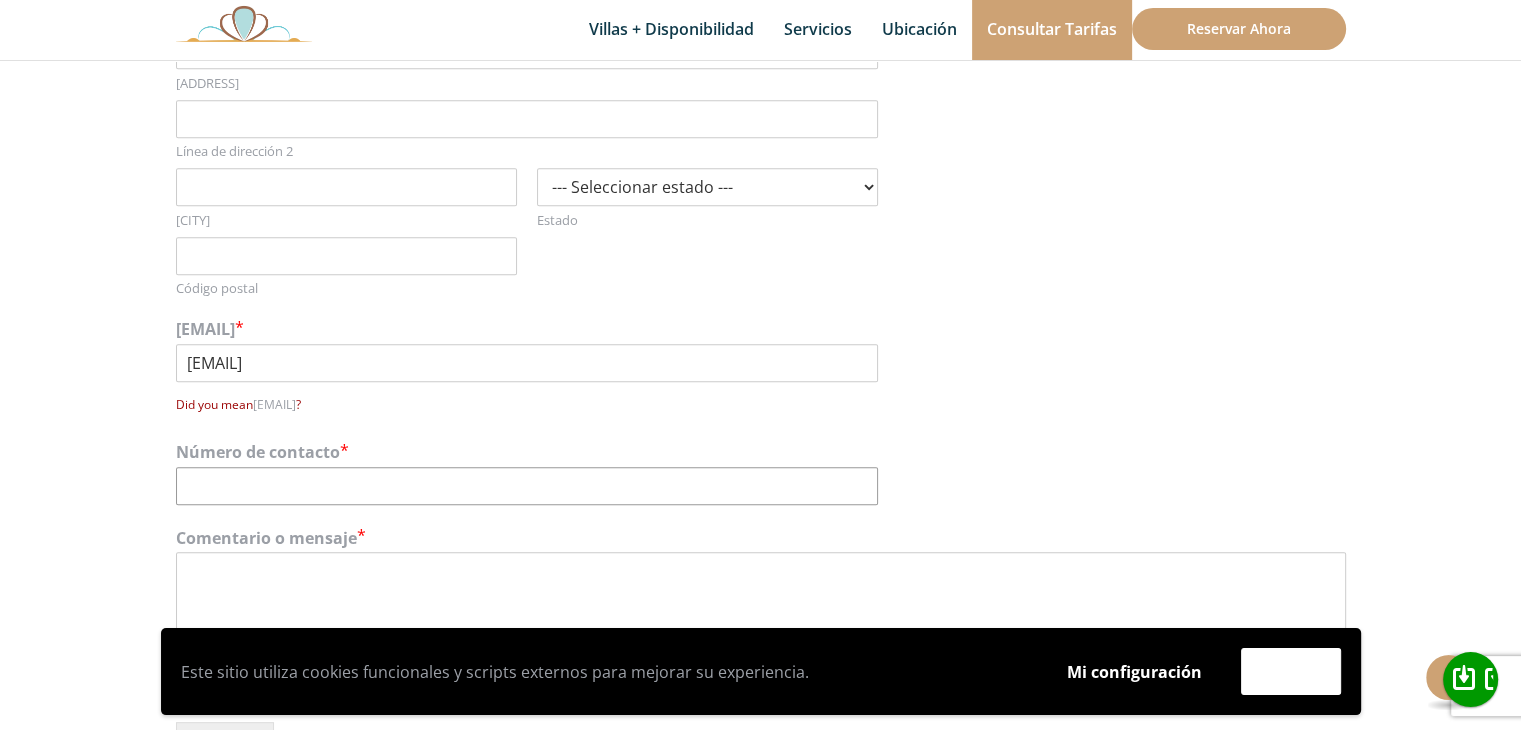 click on "Número de contacto  *" at bounding box center [761, 472] 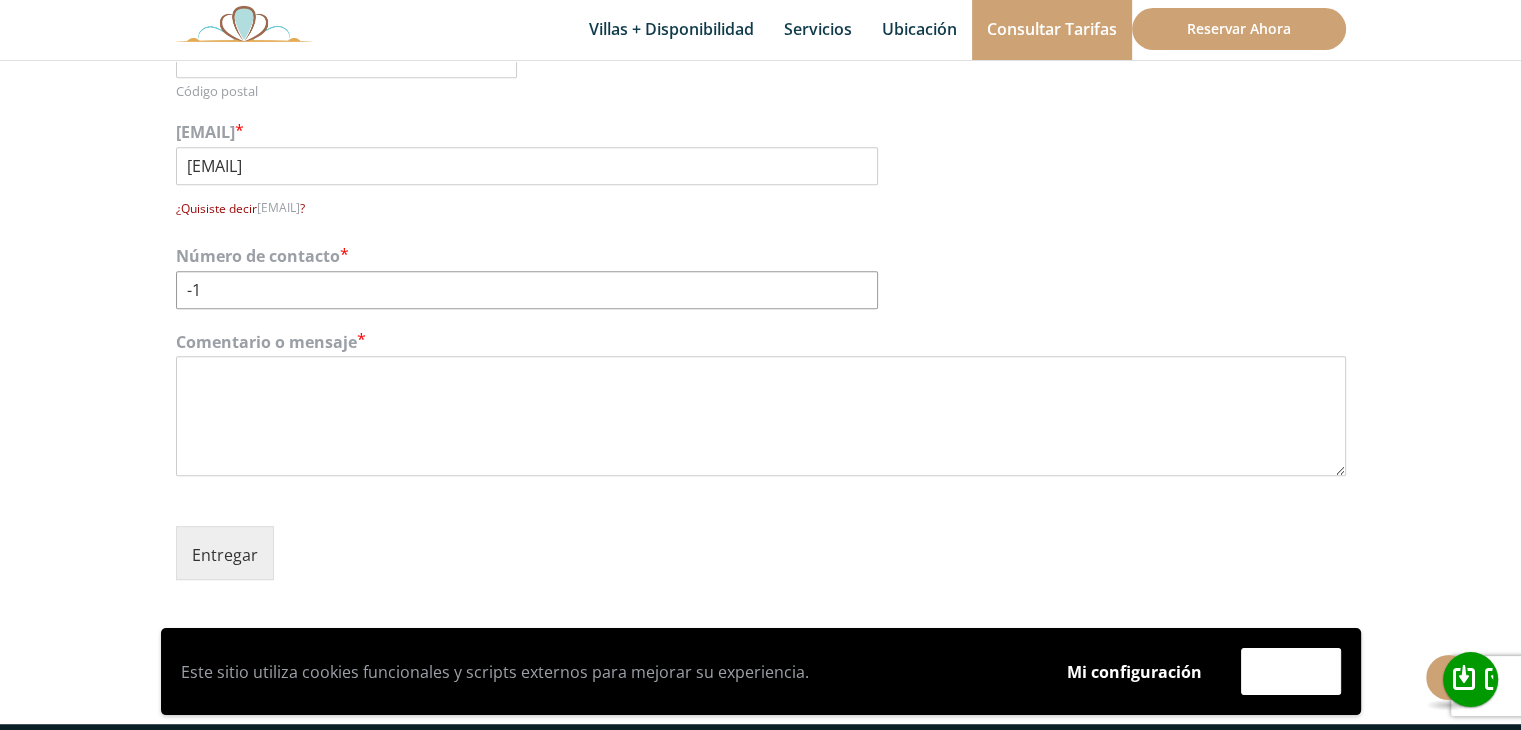 scroll, scrollTop: 1100, scrollLeft: 0, axis: vertical 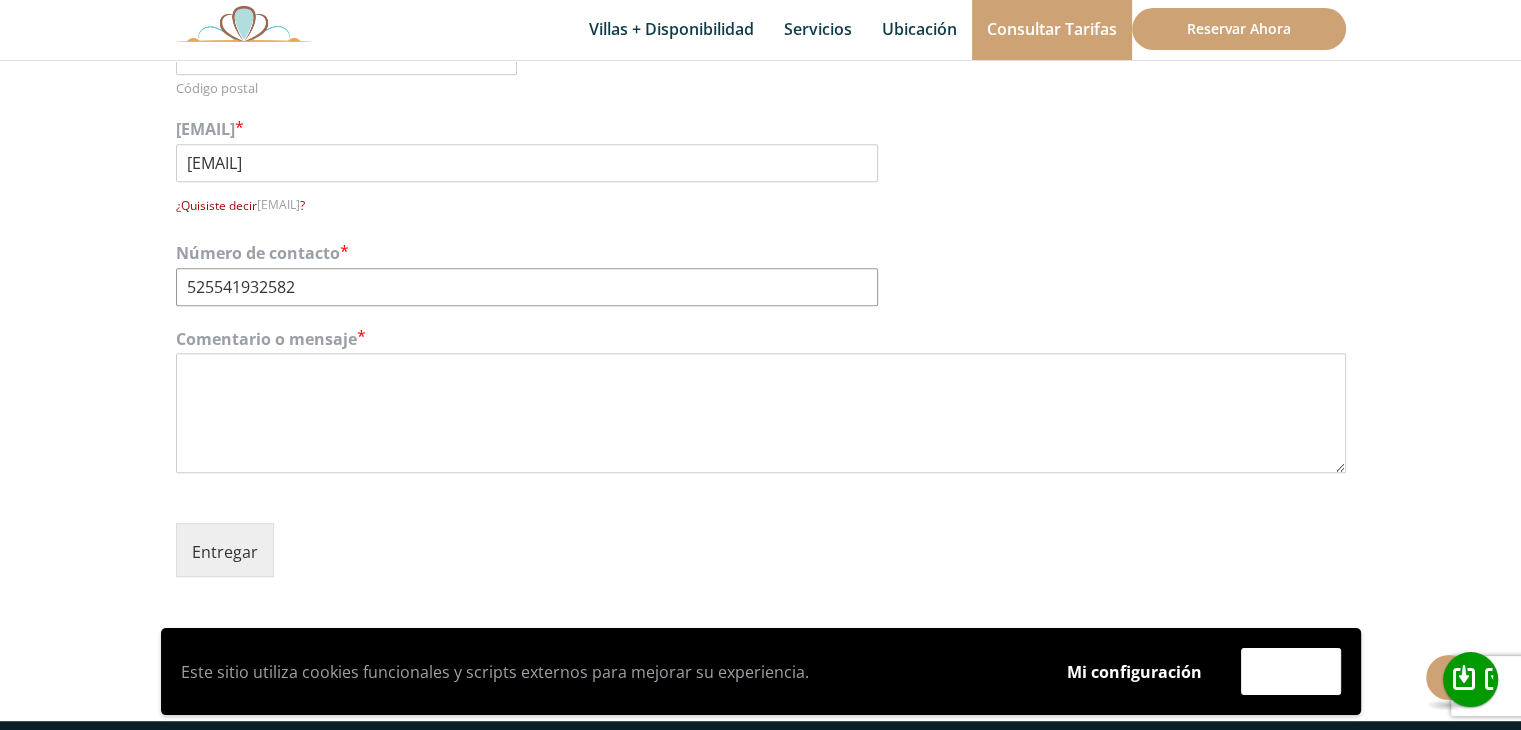 type on "525541932582" 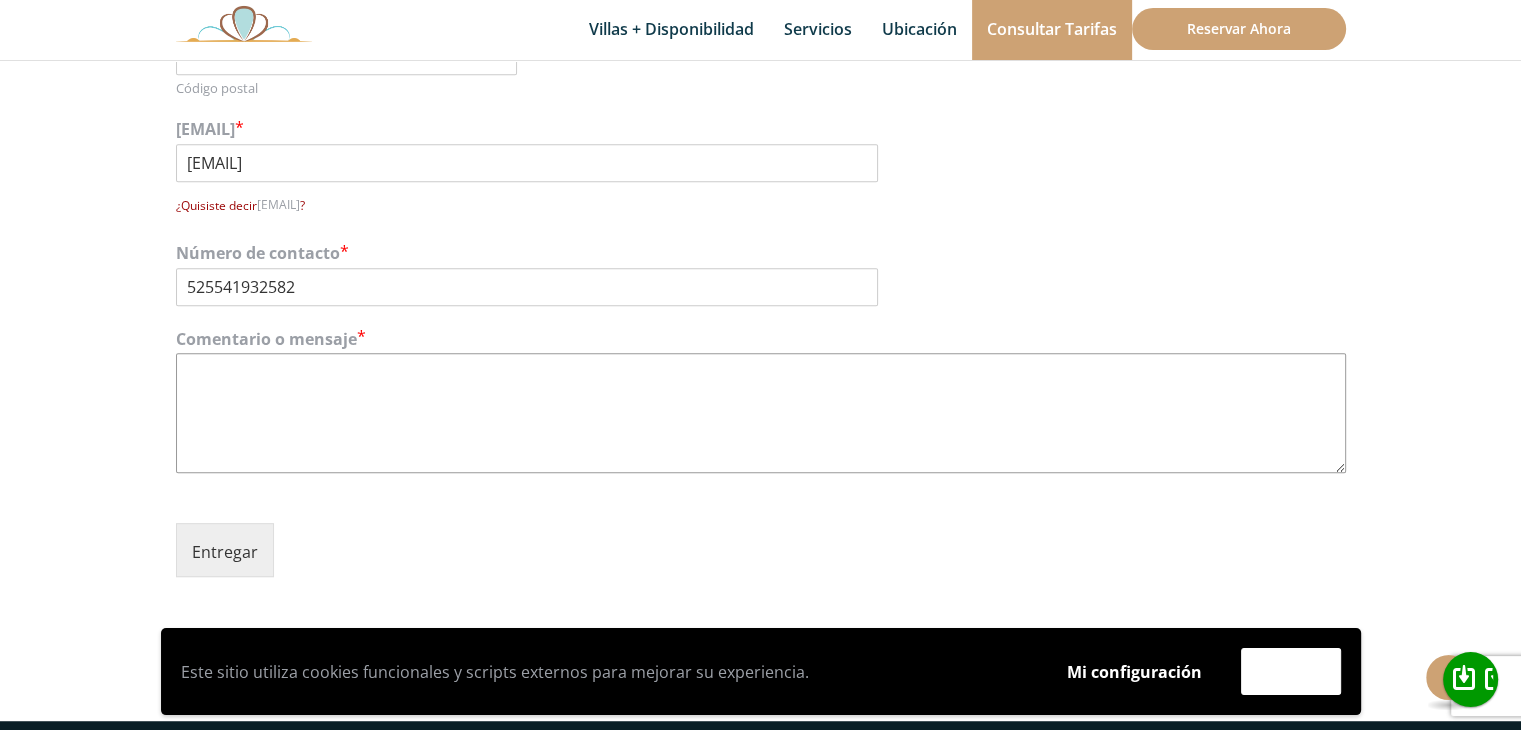 paste on "Buenos días,
Espero que se encuentren bien.
Mi nombre es [FIRST] y formo parte del equipo de la agencia de viajes [BRAND], específicamente en el área MICE. Actualmente estamos en búsqueda de nuevas locaciones para organizar cenas de gala y otros eventos para grupos grandes (de hasta 200 personas).
¿Podrían enviarme más información sobre sus villas, por favor?
Gracias de antemano, quedo atenta a sus comentarios." 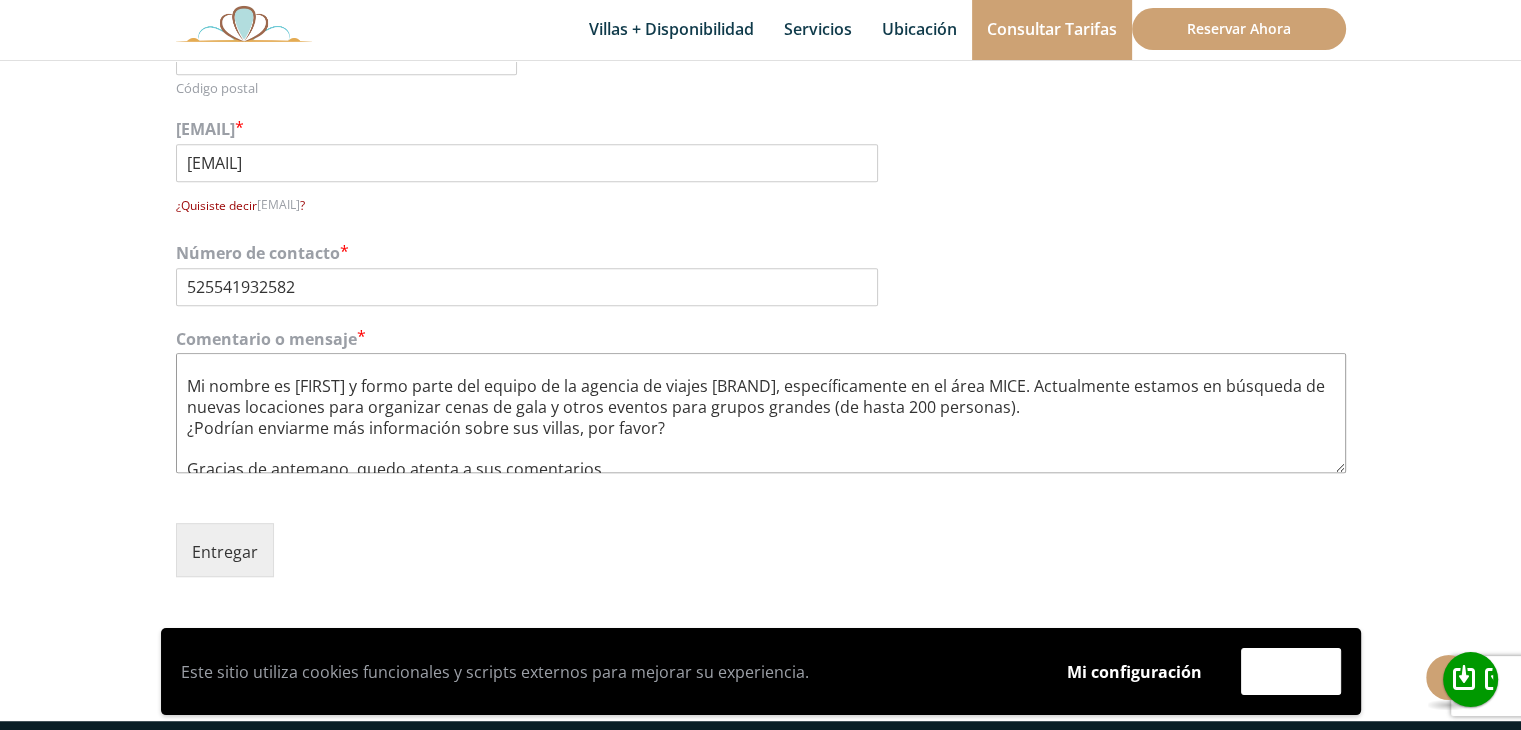 scroll, scrollTop: 0, scrollLeft: 0, axis: both 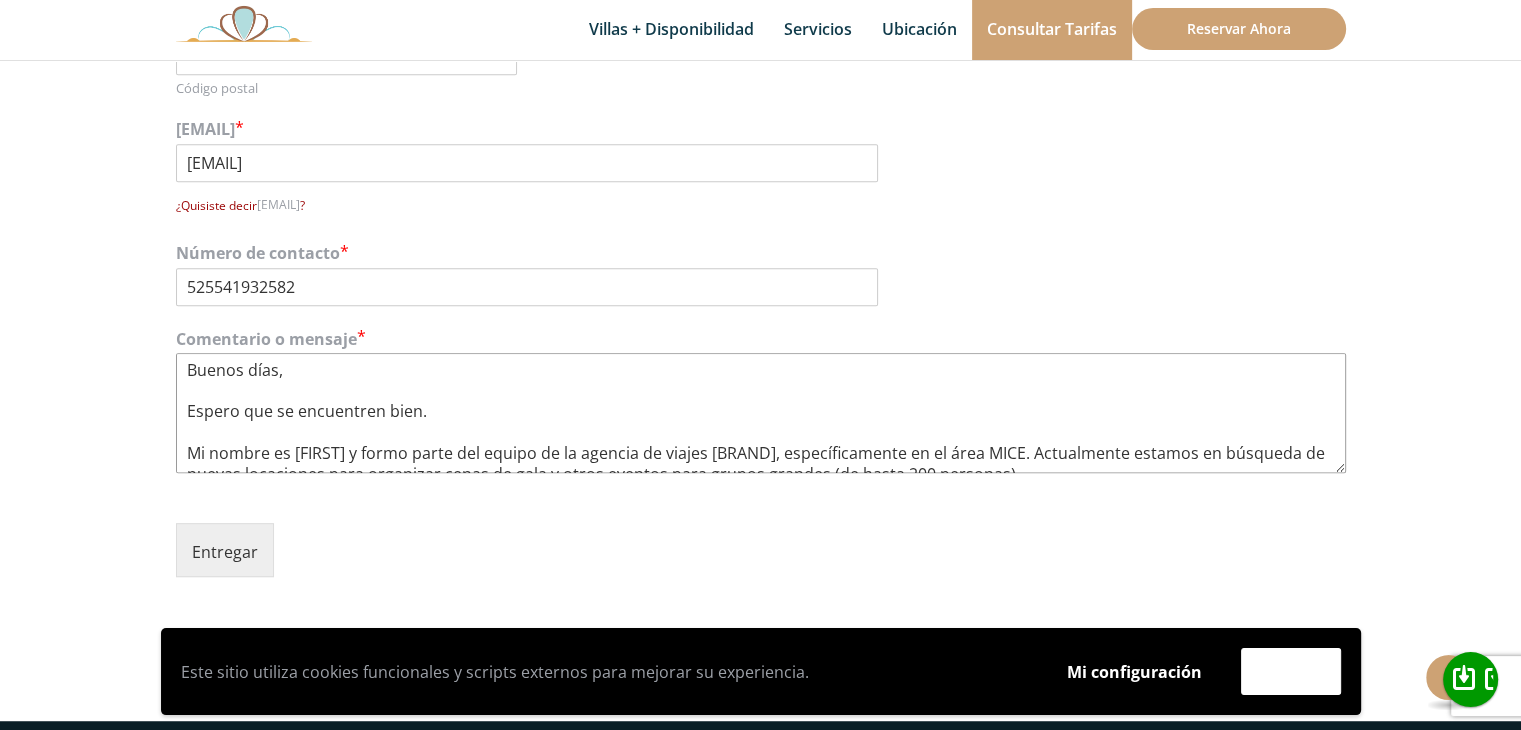 drag, startPoint x: 354, startPoint y: 444, endPoint x: 328, endPoint y: 443, distance: 26.019224 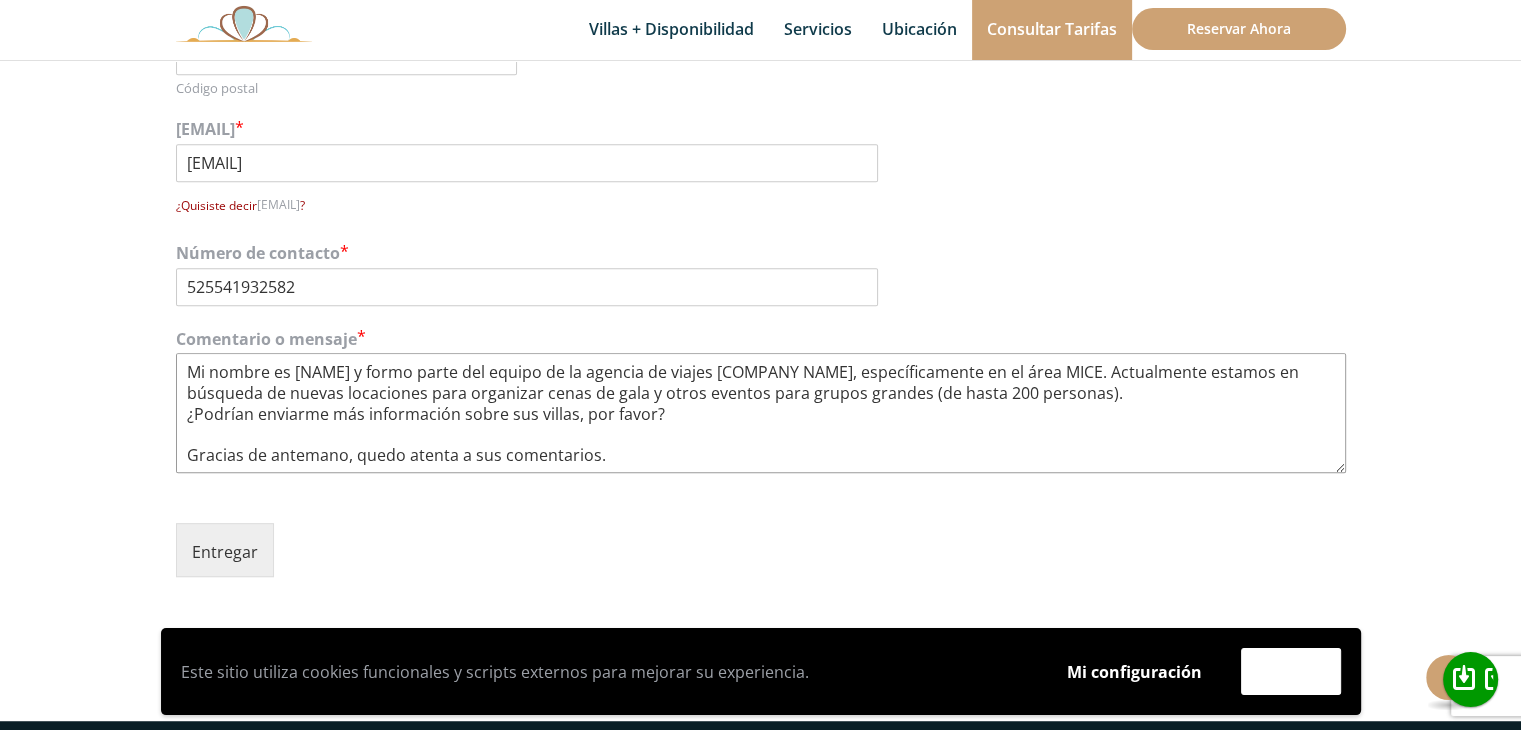 scroll, scrollTop: 101, scrollLeft: 0, axis: vertical 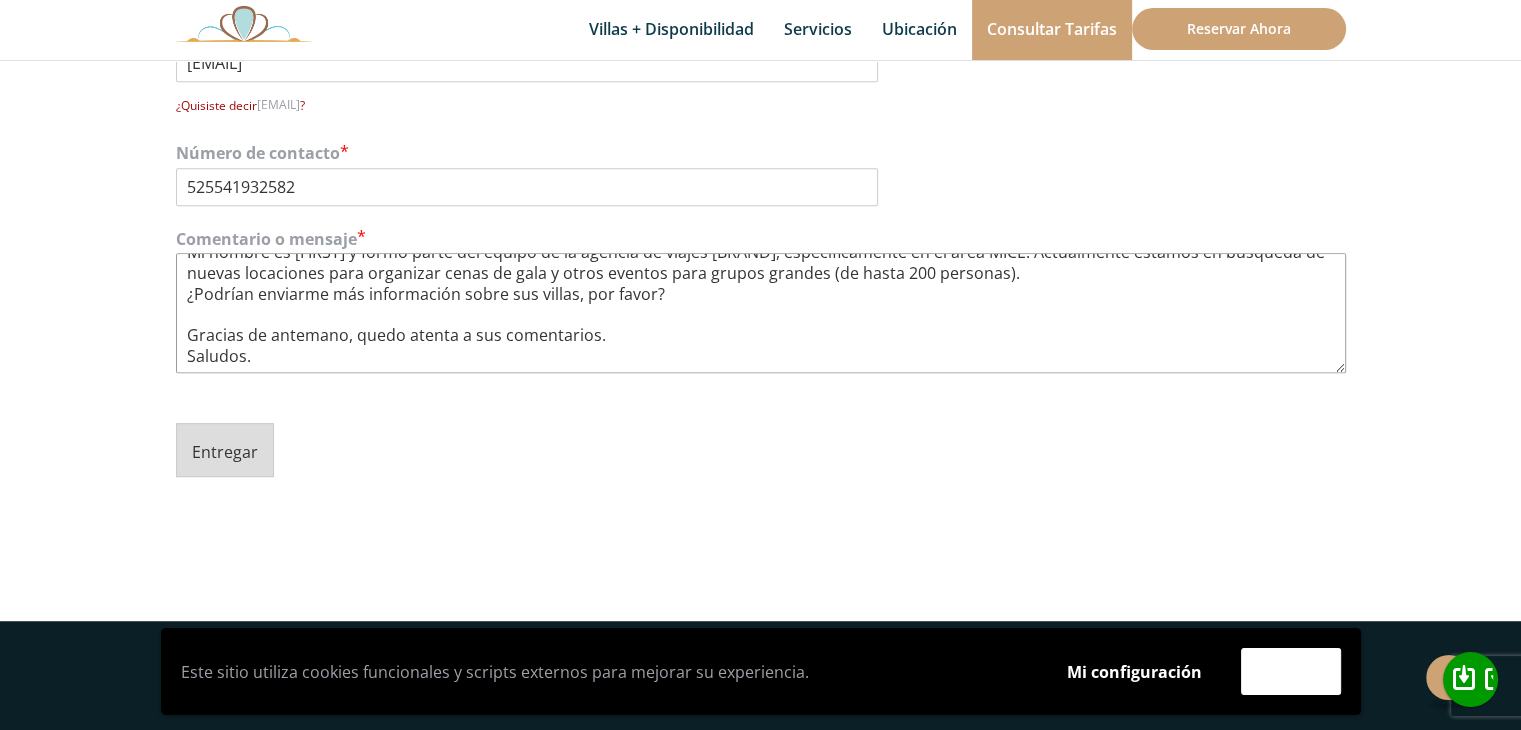 type on "Buenos días,
Espero que se encuentren bien.
Mi nombre es [FIRST] y formo parte del equipo de la agencia de viajes [BRAND], específicamente en el área MICE. Actualmente estamos en búsqueda de nuevas locaciones para organizar cenas de gala y otros eventos para grupos grandes (de hasta 200 personas).
¿Podrían enviarme más información sobre sus villas, por favor?
Gracias de antemano, quedo atenta a sus comentarios.
Saludos." 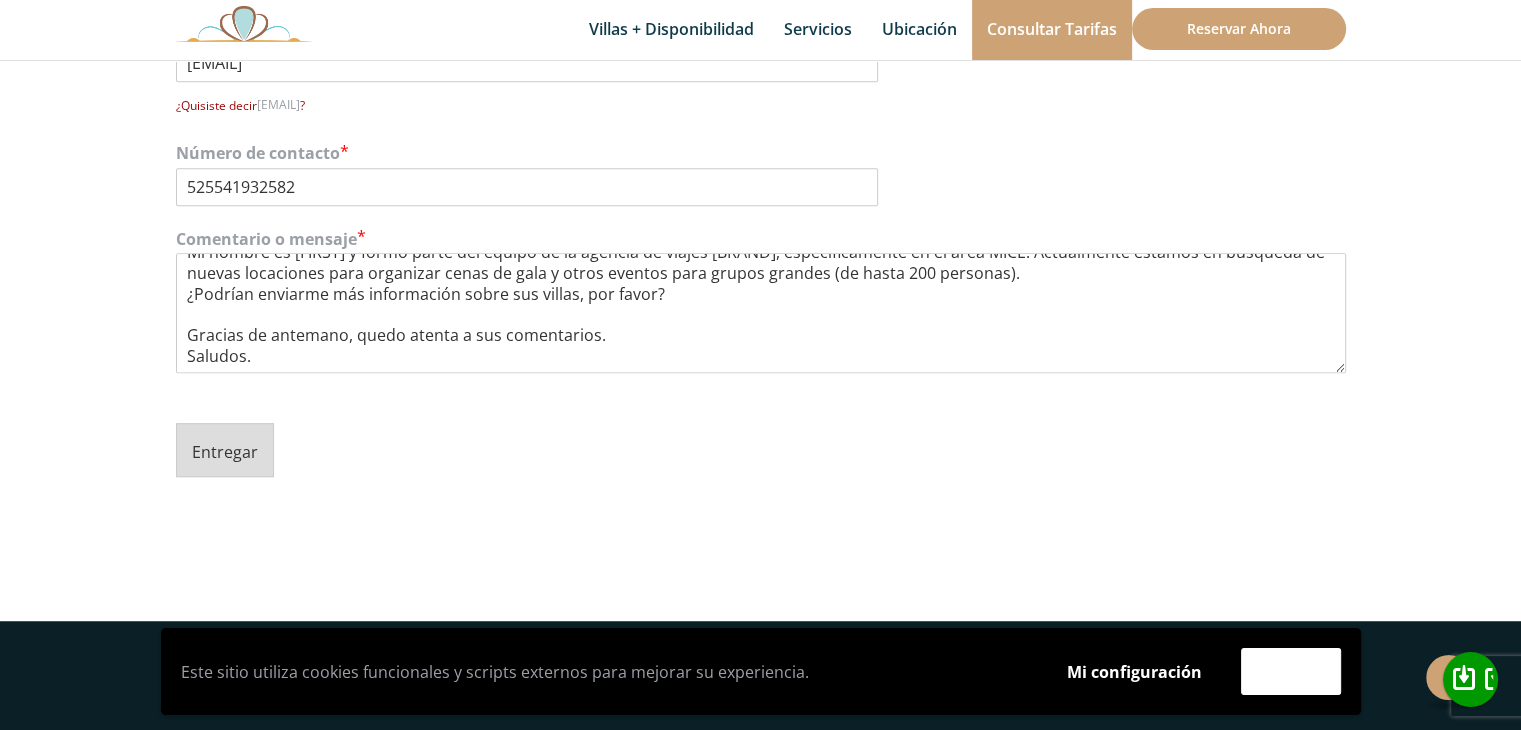 click on "Entregar" at bounding box center (225, 451) 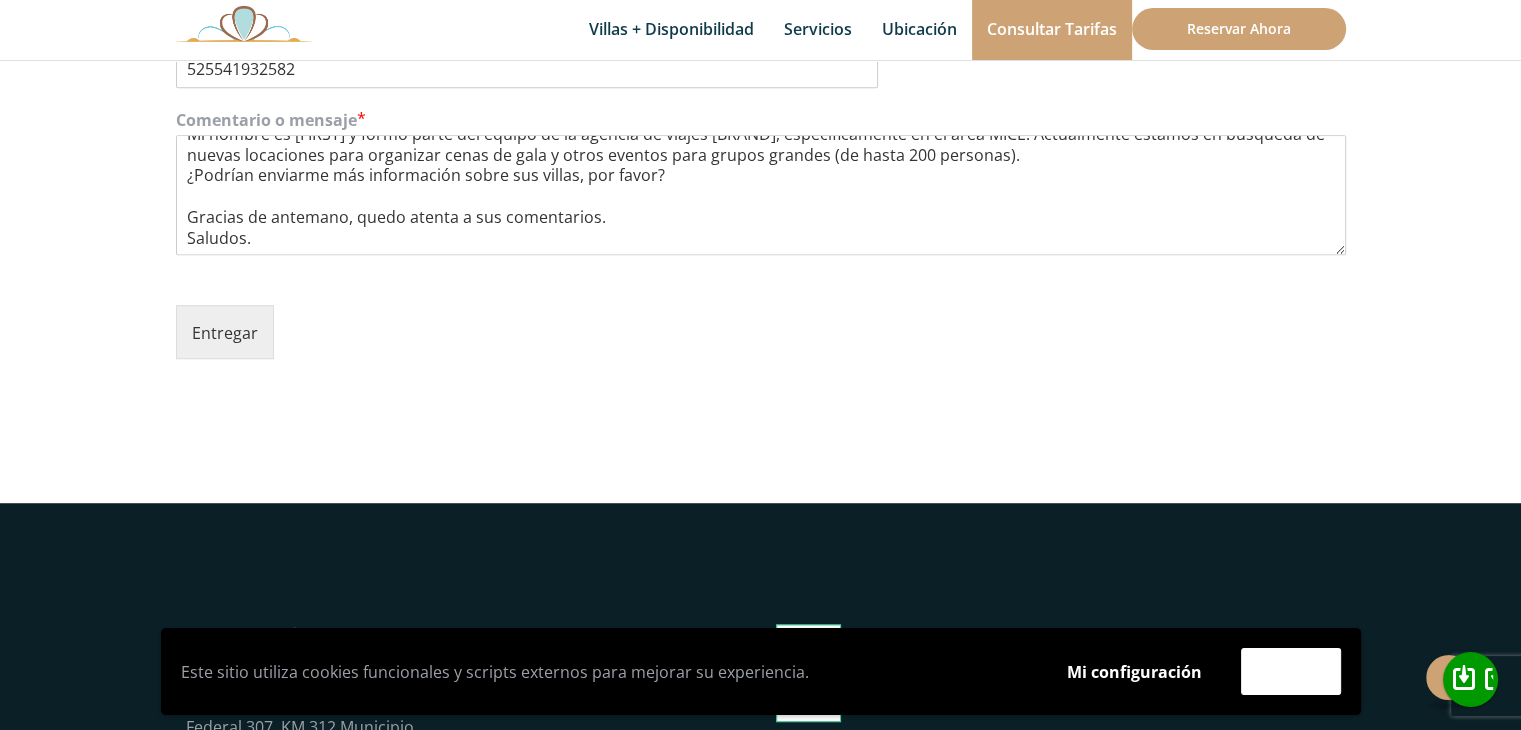 scroll, scrollTop: 1288, scrollLeft: 0, axis: vertical 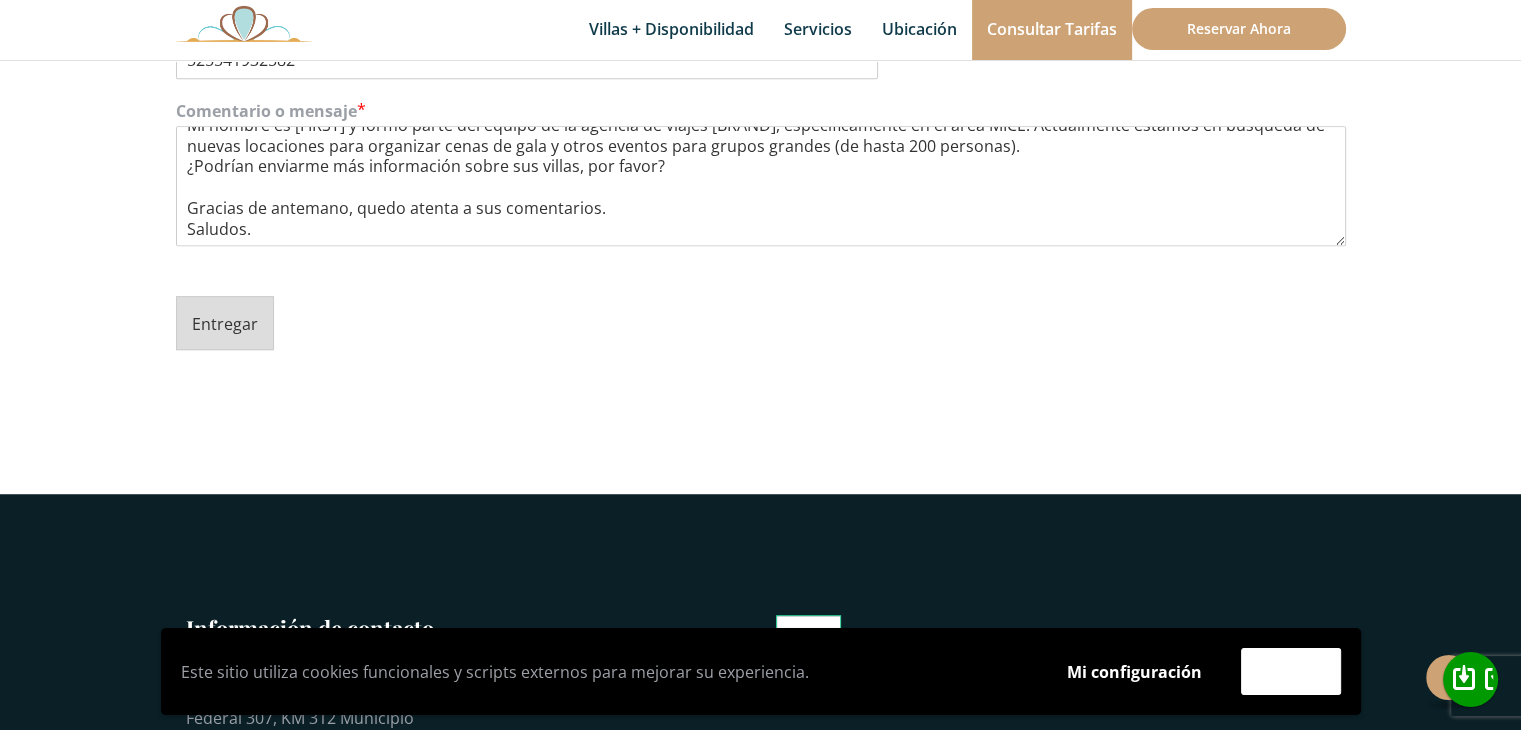 type on "[NAME]" 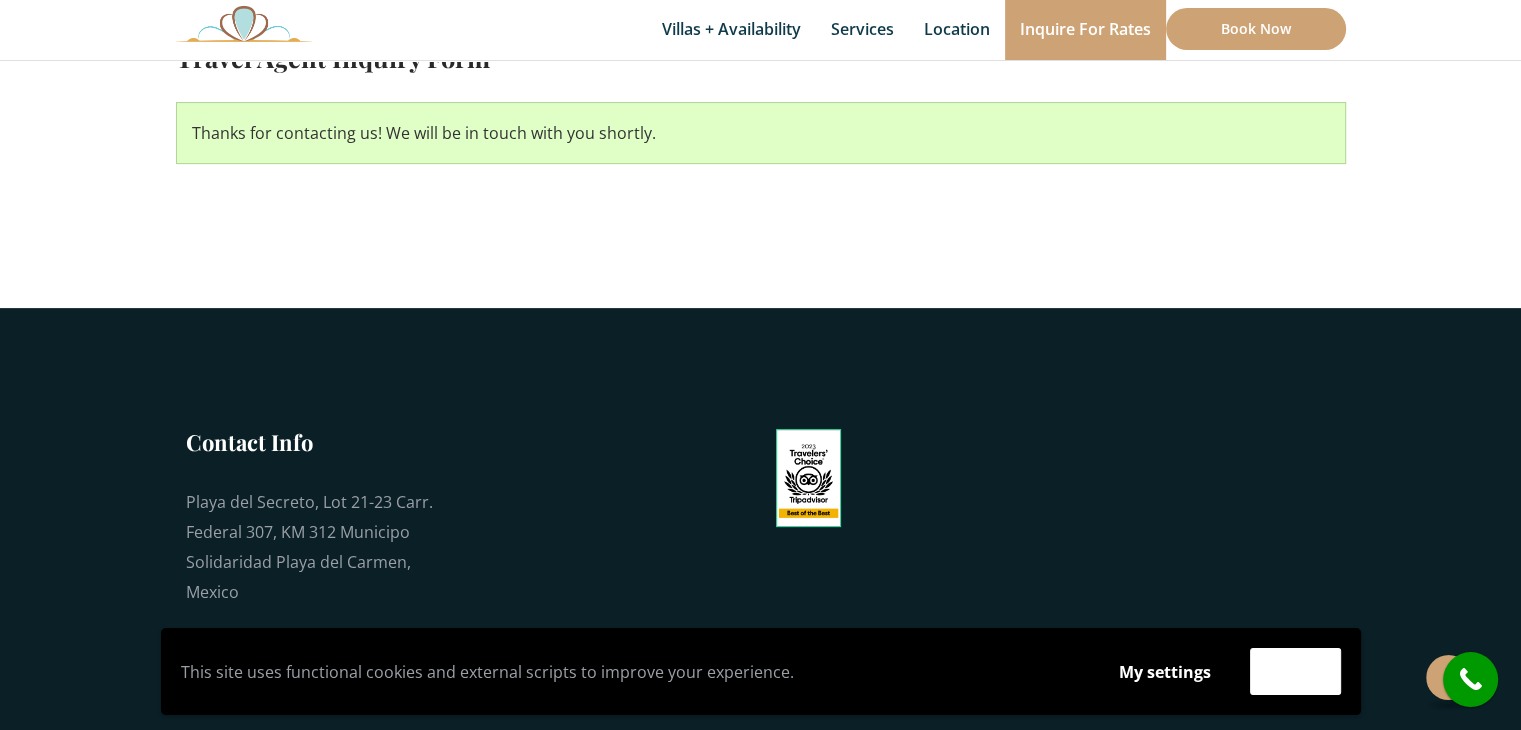 scroll, scrollTop: 602, scrollLeft: 0, axis: vertical 